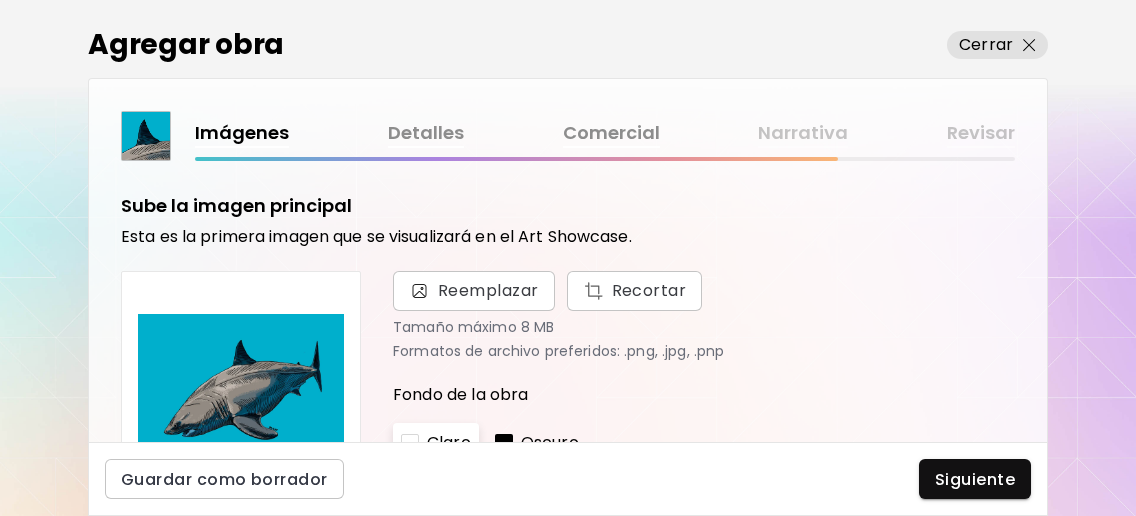 scroll, scrollTop: 0, scrollLeft: 0, axis: both 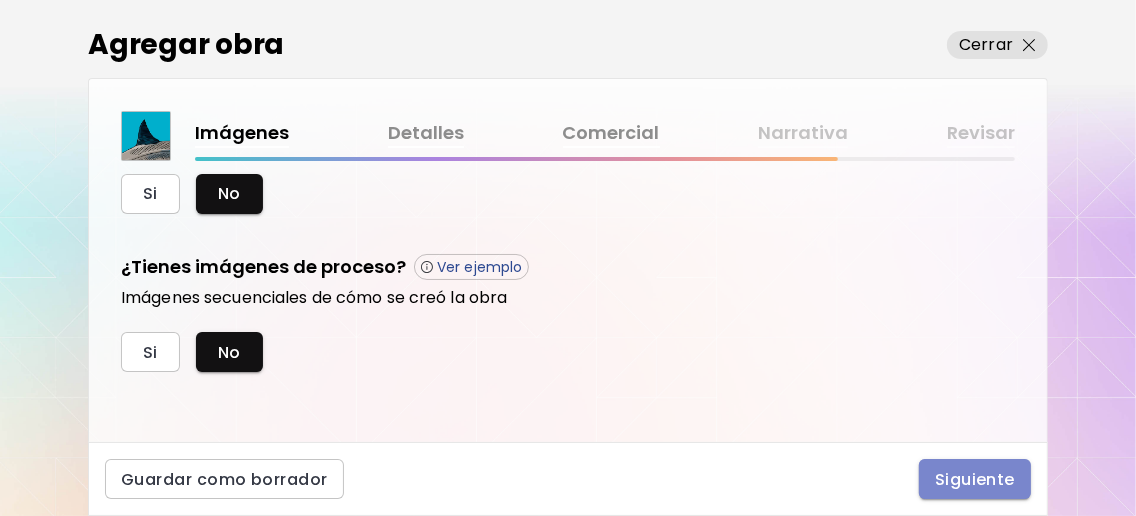 click on "Siguiente" at bounding box center [975, 479] 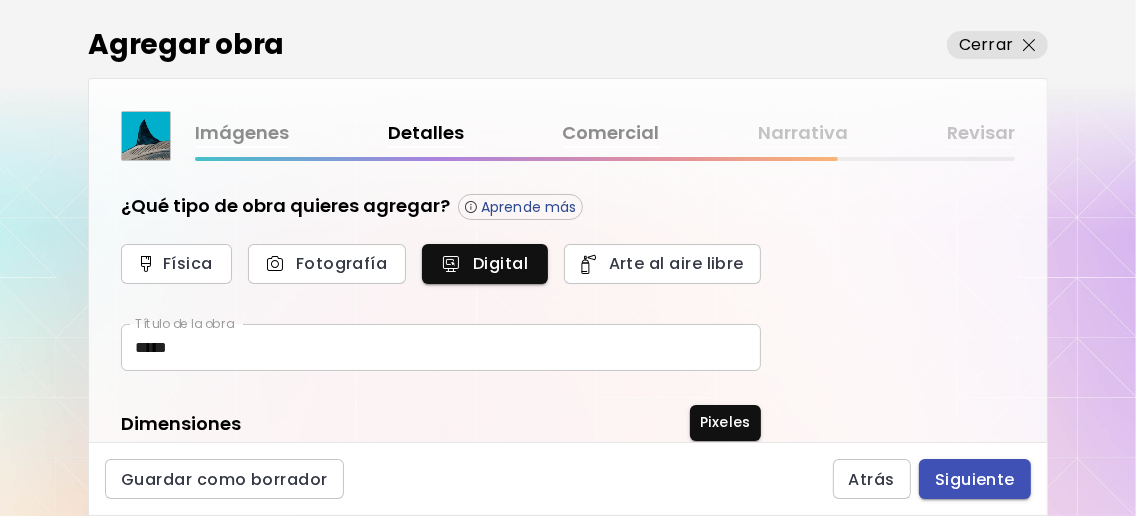 type on "**********" 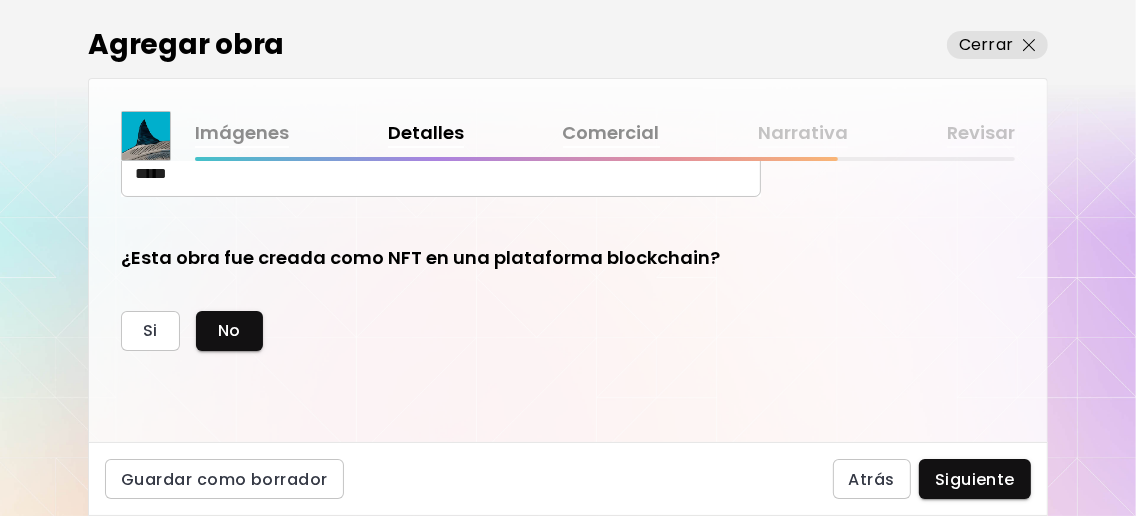 scroll, scrollTop: 679, scrollLeft: 0, axis: vertical 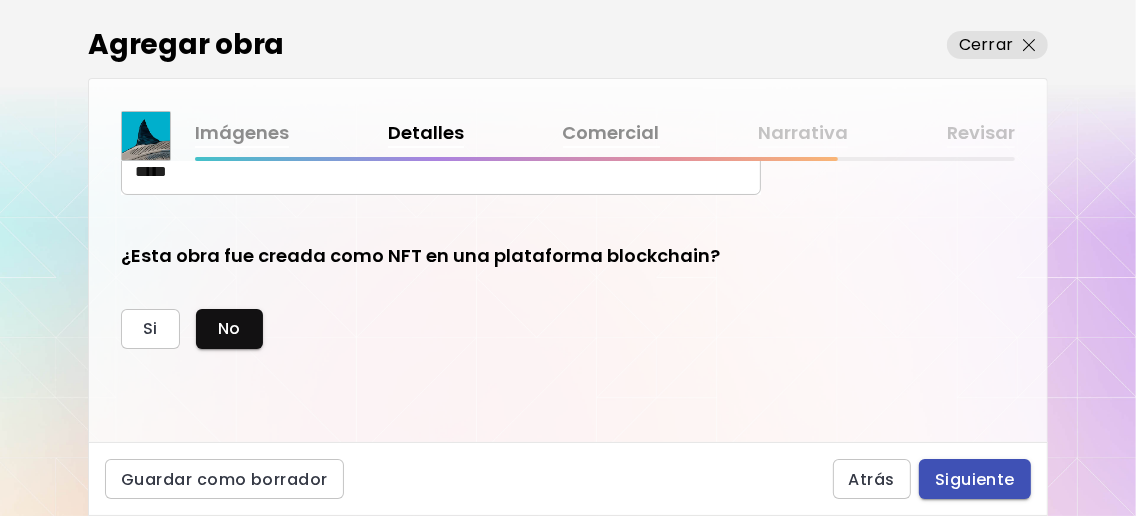 click on "Siguiente" at bounding box center (975, 479) 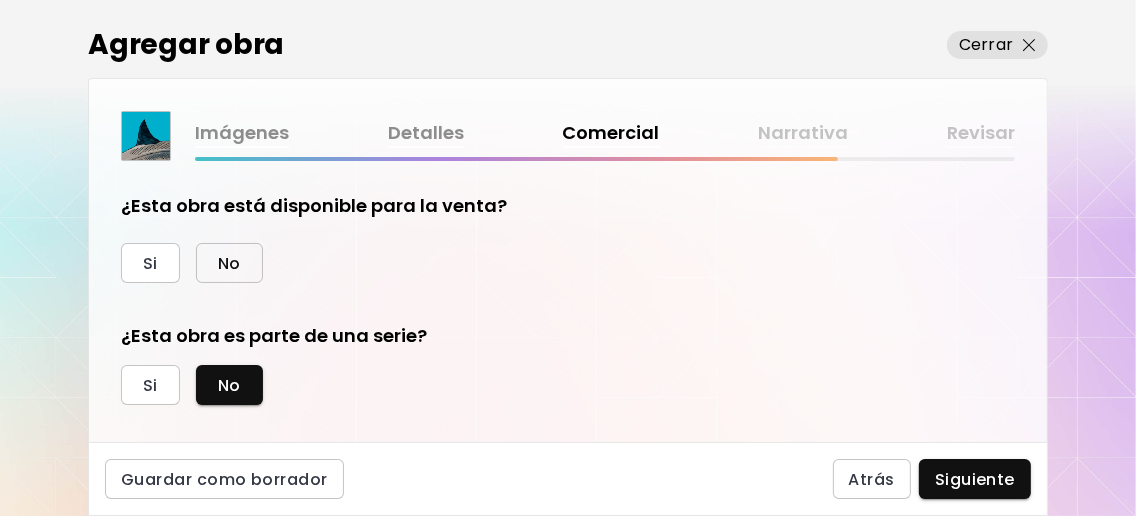 click on "No" at bounding box center (229, 263) 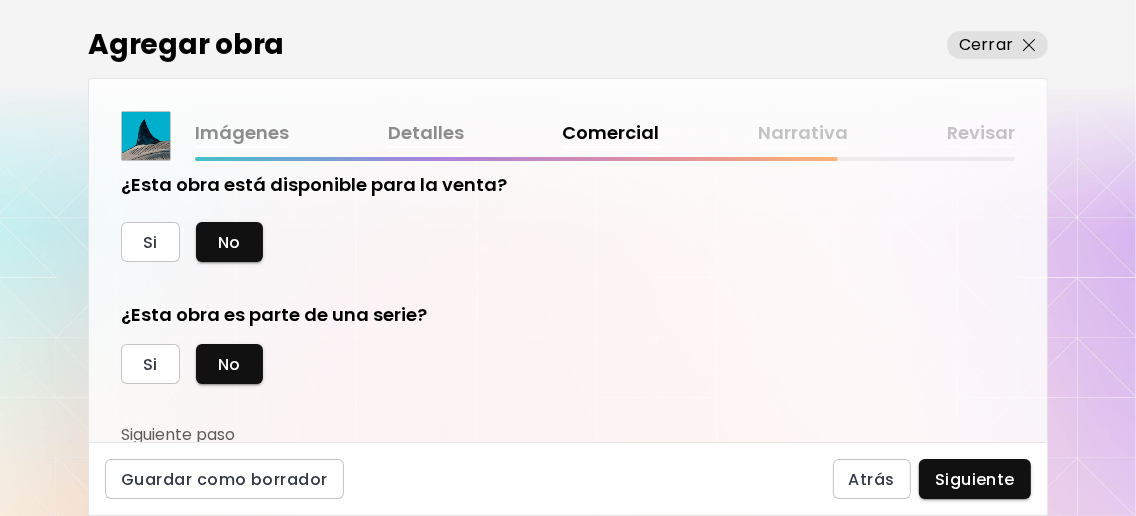 scroll, scrollTop: 32, scrollLeft: 0, axis: vertical 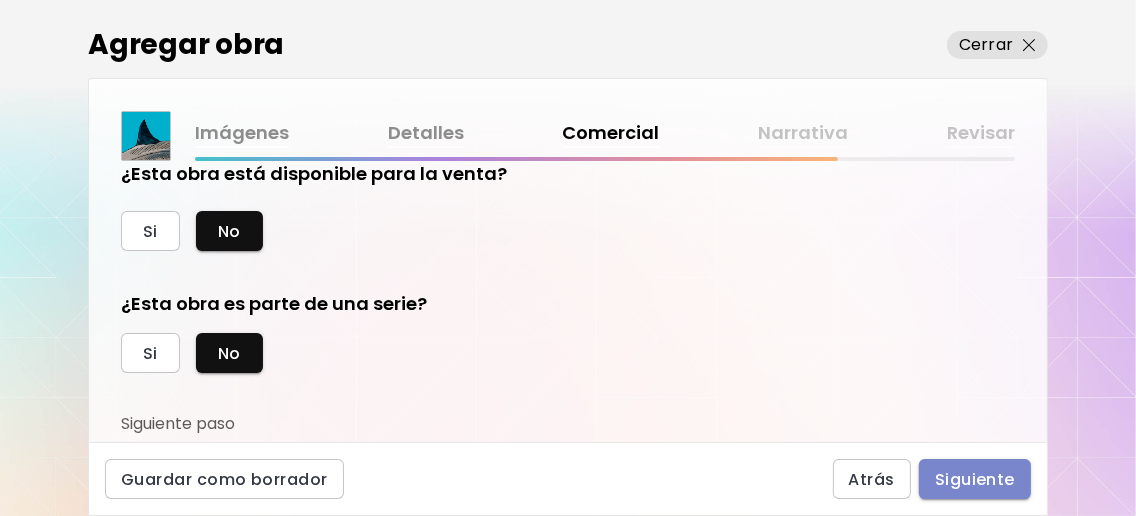 click on "Siguiente" at bounding box center [975, 479] 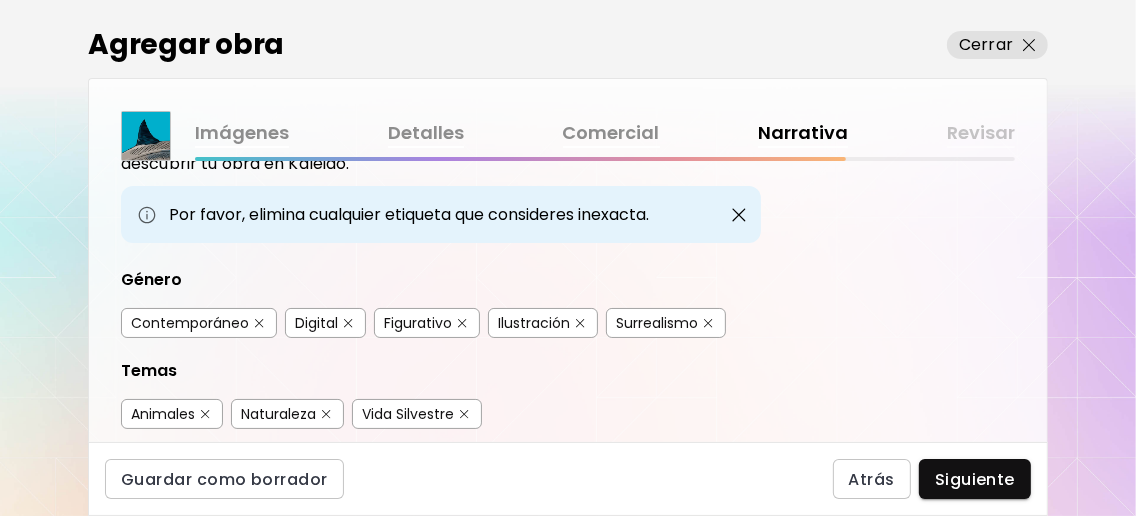 scroll, scrollTop: 132, scrollLeft: 0, axis: vertical 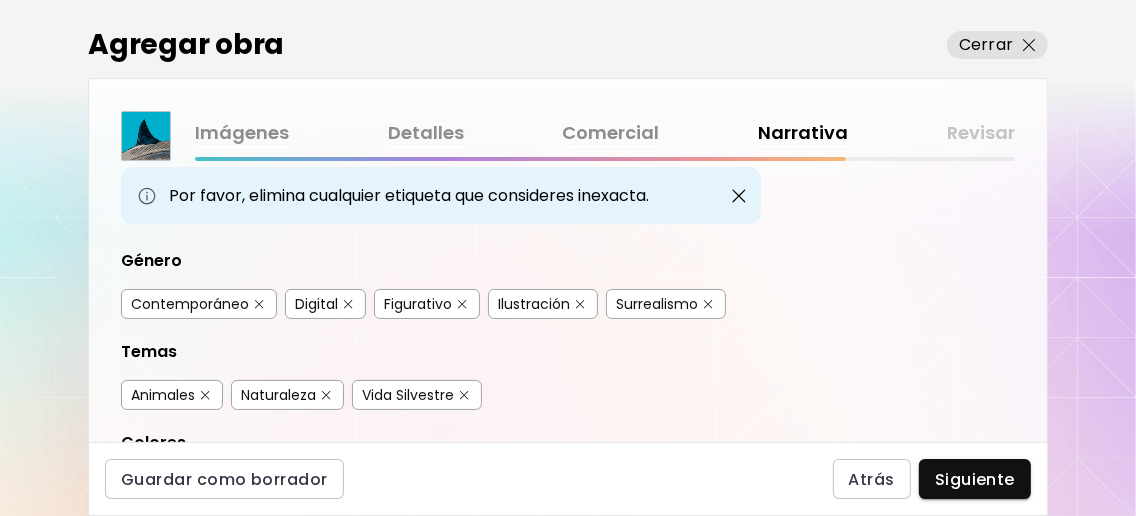 click at bounding box center [259, 304] 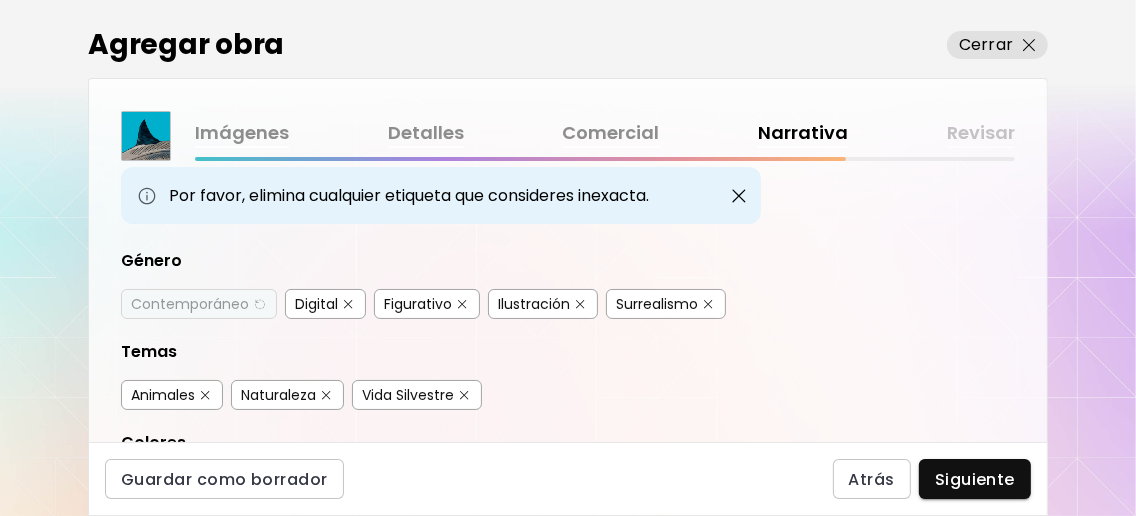 click at bounding box center (708, 304) 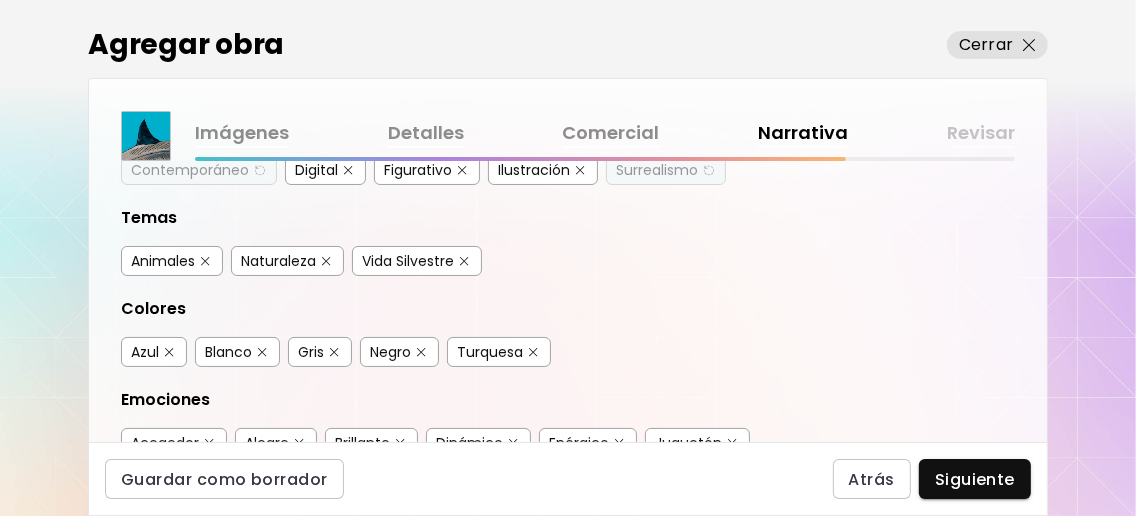 scroll, scrollTop: 399, scrollLeft: 0, axis: vertical 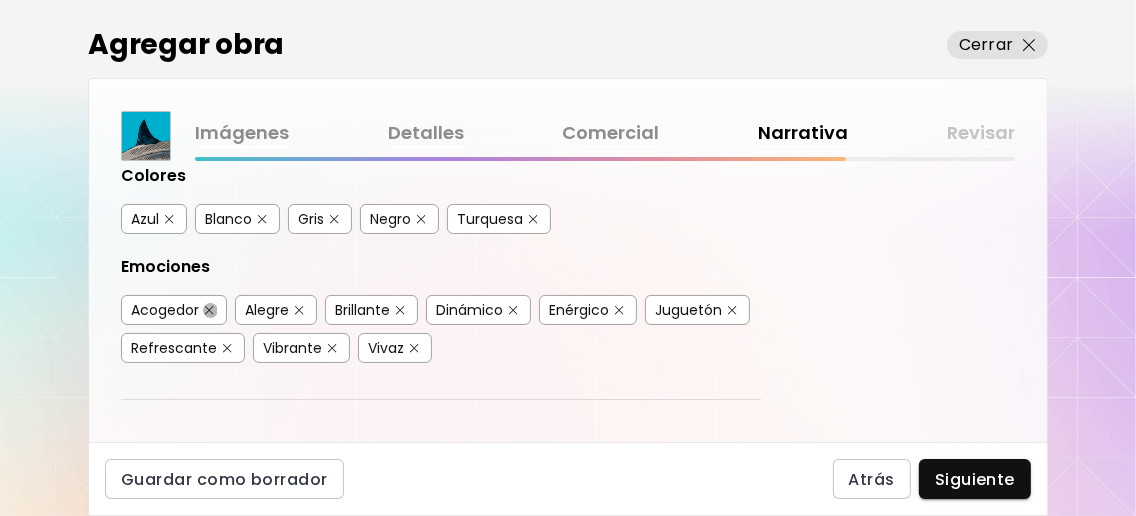 click at bounding box center (209, 310) 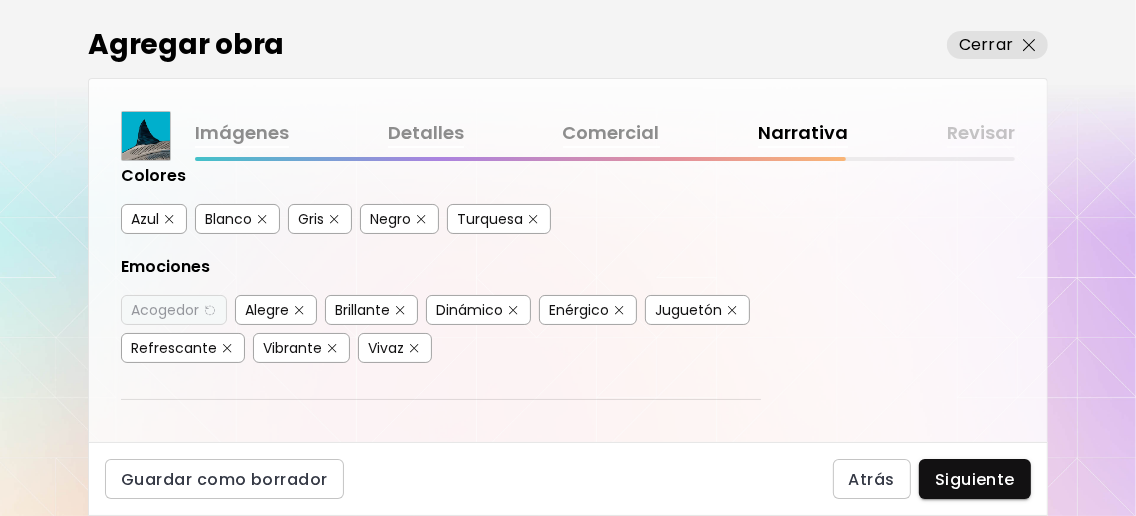 click at bounding box center [299, 310] 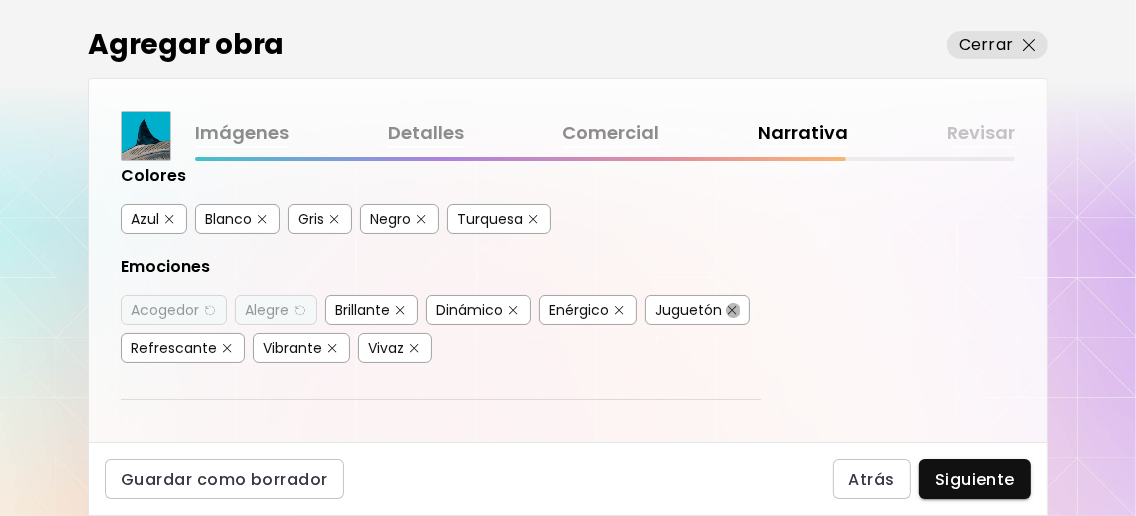 click at bounding box center (732, 310) 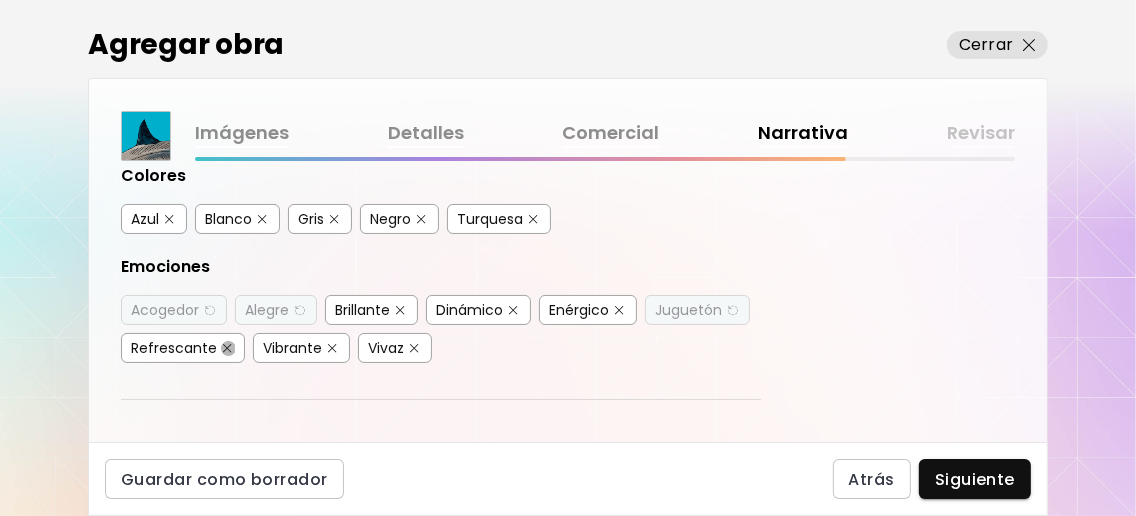 click at bounding box center [227, 348] 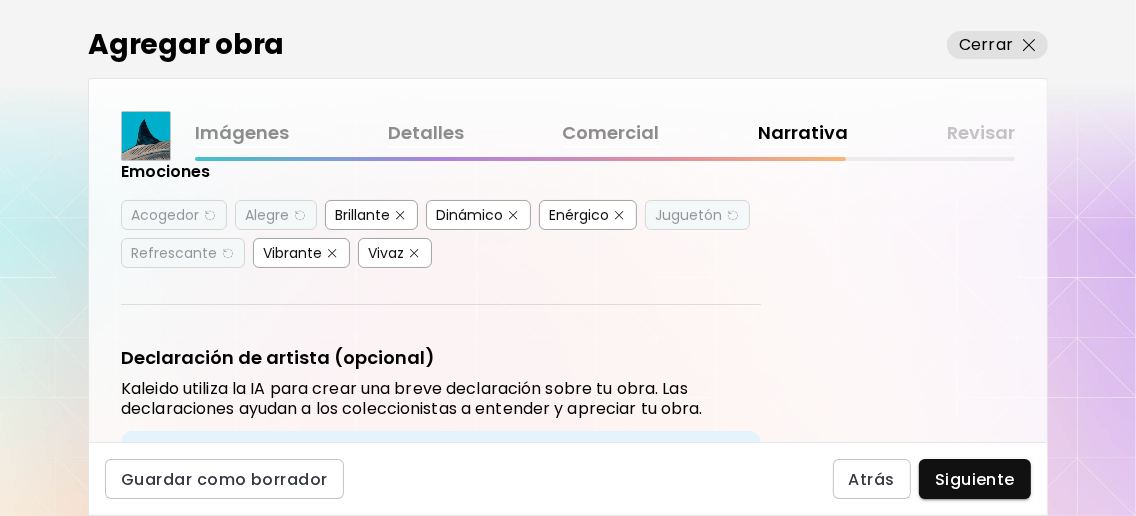 scroll, scrollTop: 533, scrollLeft: 0, axis: vertical 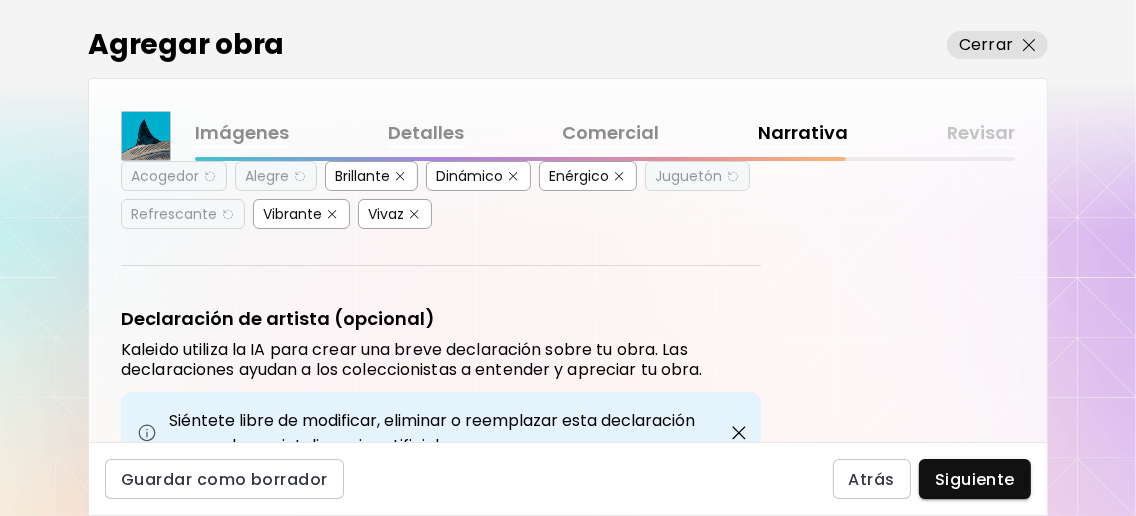 click at bounding box center [414, 214] 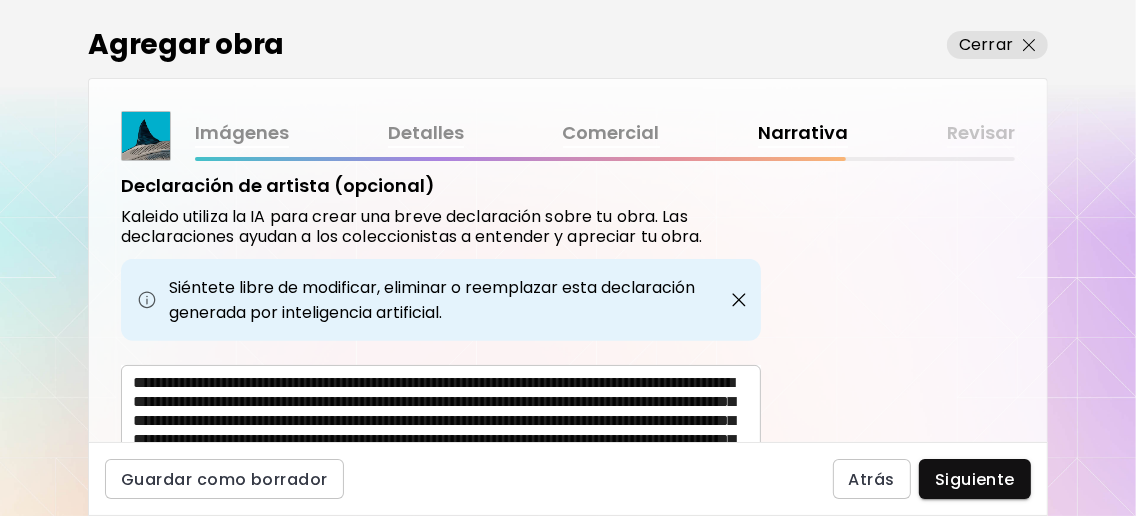 scroll, scrollTop: 780, scrollLeft: 0, axis: vertical 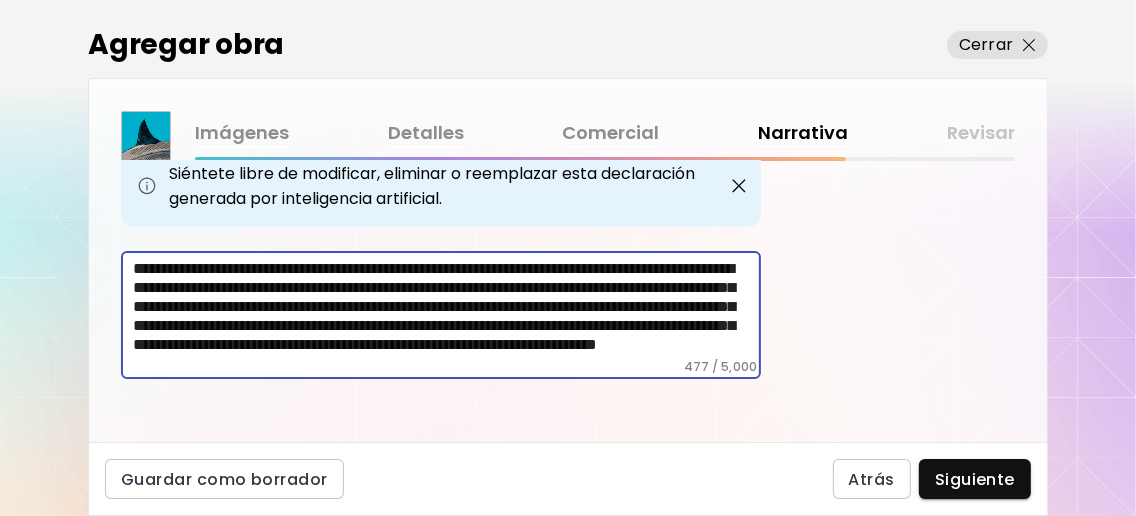 drag, startPoint x: 454, startPoint y: 258, endPoint x: 402, endPoint y: 277, distance: 55.362442 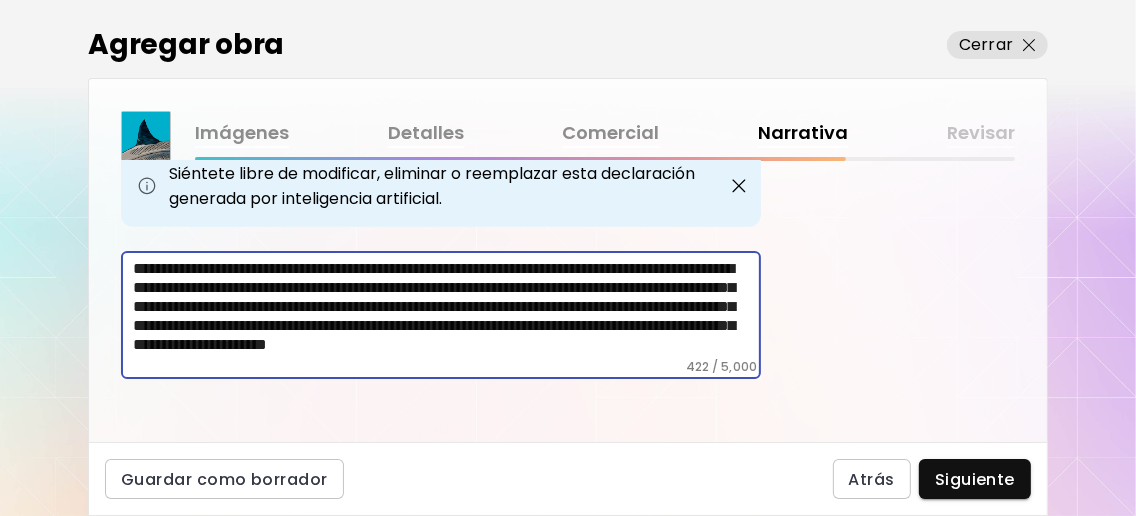 scroll, scrollTop: 14, scrollLeft: 0, axis: vertical 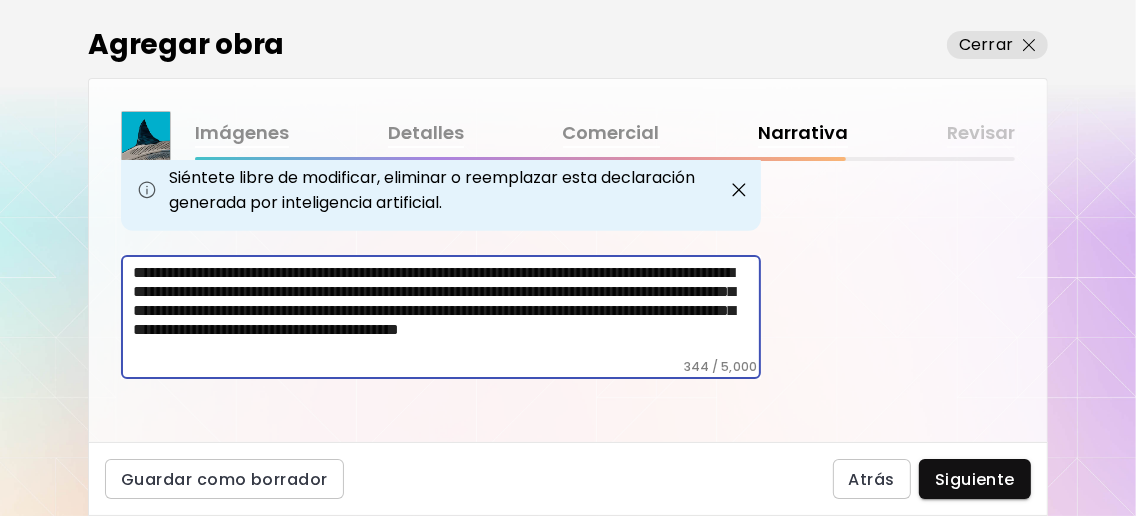 drag, startPoint x: 196, startPoint y: 319, endPoint x: 134, endPoint y: 316, distance: 62.072536 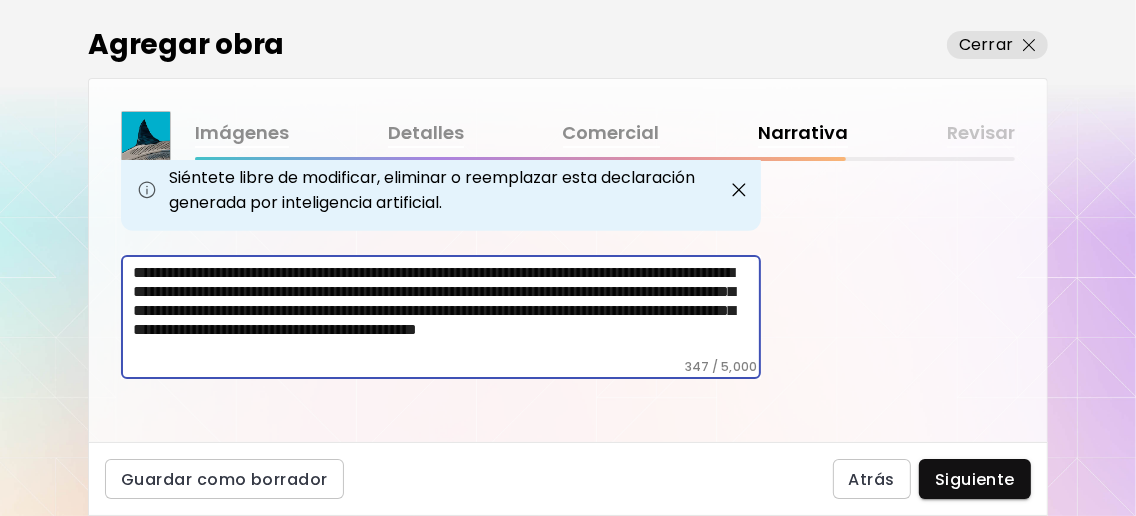 drag, startPoint x: 507, startPoint y: 334, endPoint x: 133, endPoint y: 349, distance: 374.3007 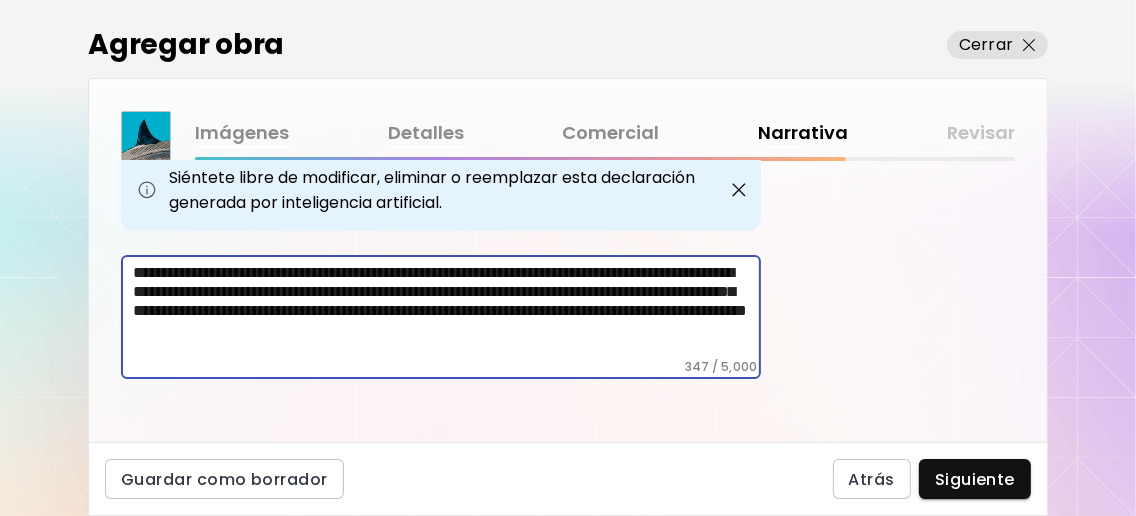 scroll, scrollTop: 757, scrollLeft: 0, axis: vertical 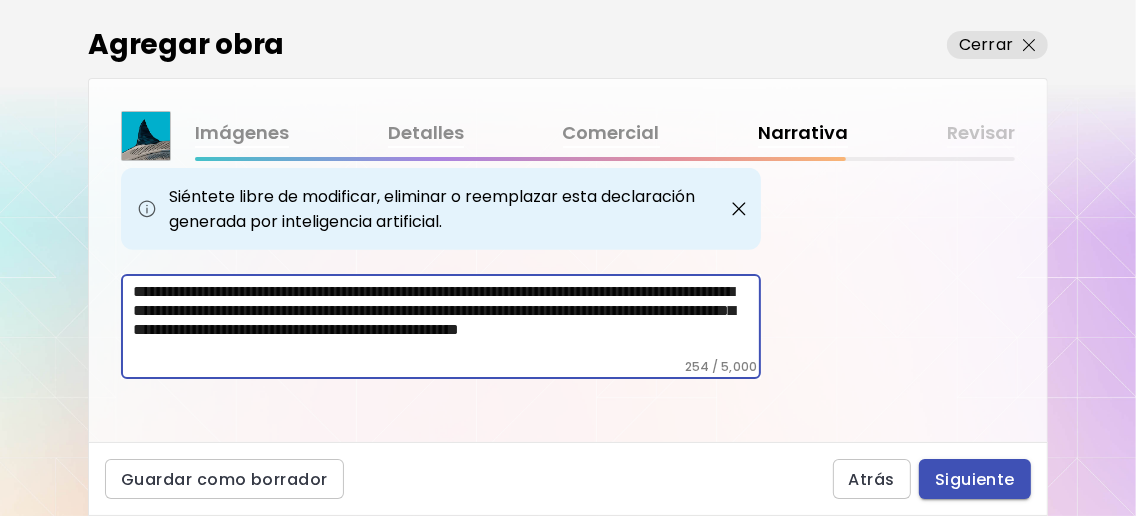 type on "**********" 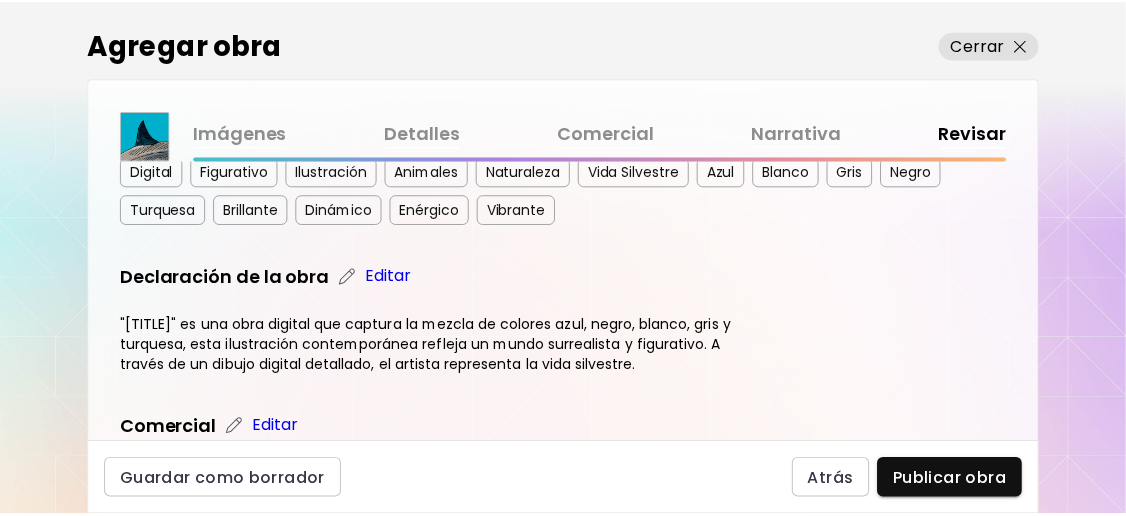scroll, scrollTop: 685, scrollLeft: 0, axis: vertical 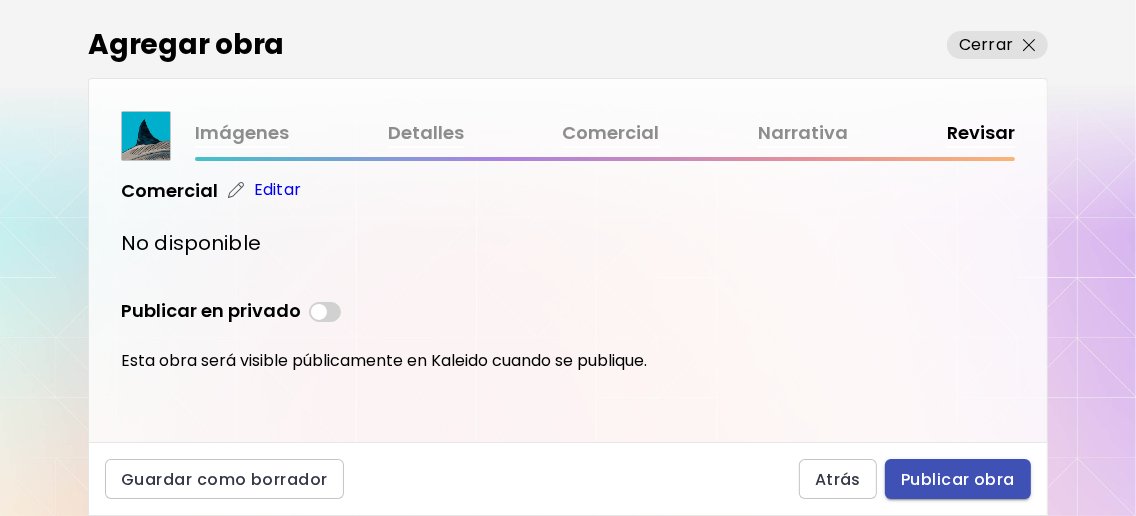 click on "Publicar obra" at bounding box center (958, 479) 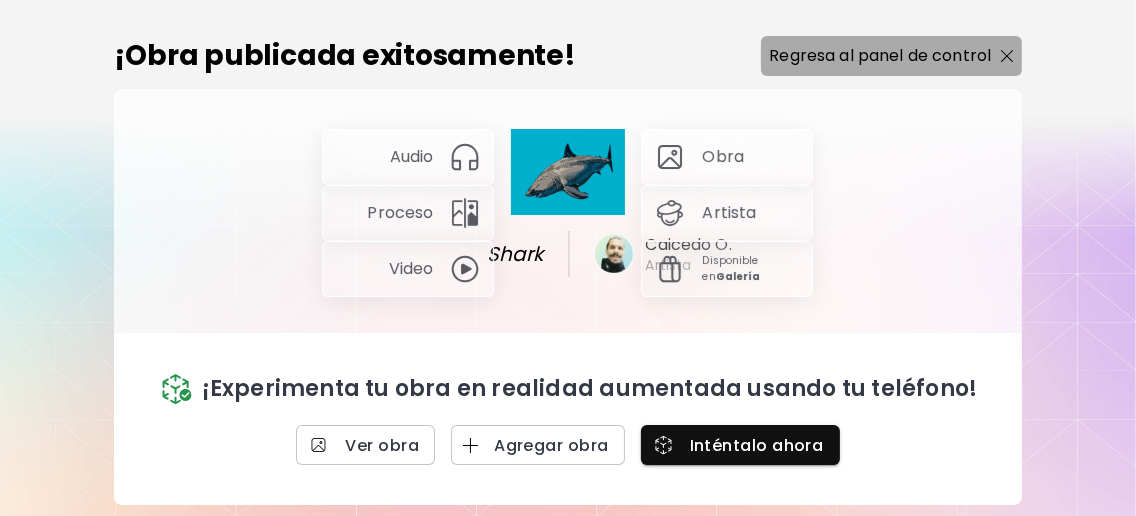 click on "Regresa al panel de control" at bounding box center (891, 56) 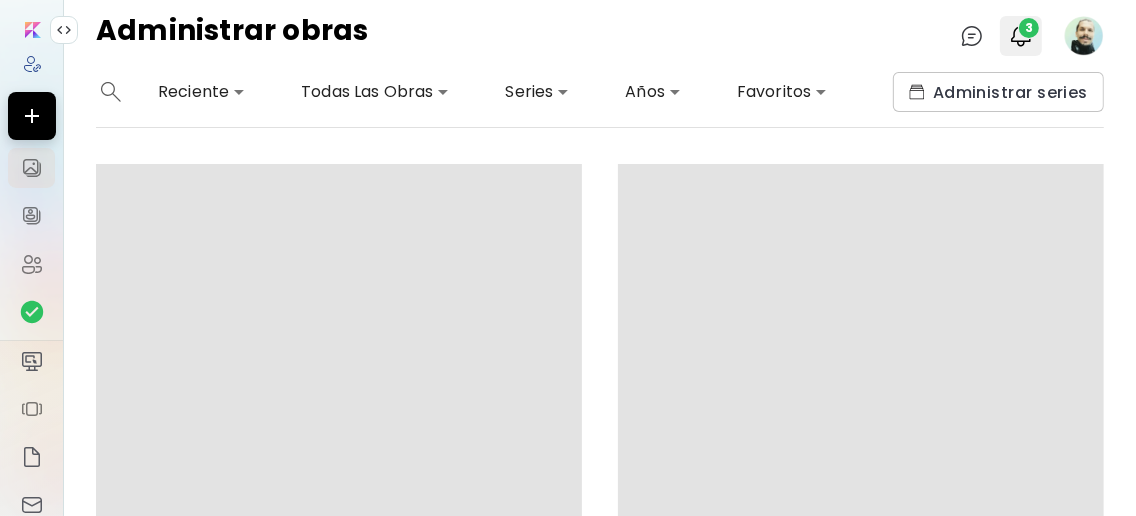 click at bounding box center [1021, 36] 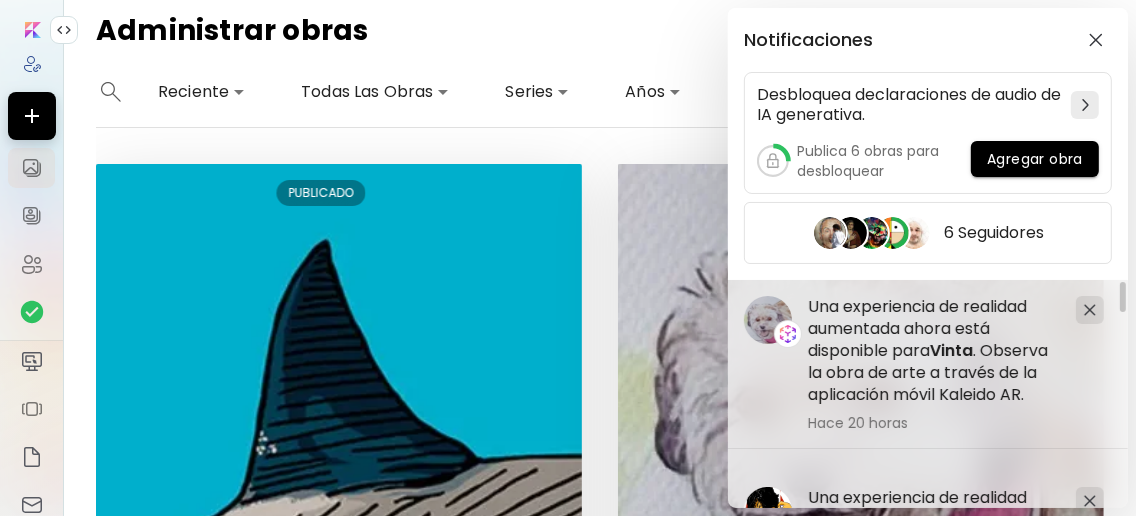 click on "Notificaciones Desbloquea declaraciones de audio de IA generativa. Publica 6 obras para desbloquear Agregar obra 6 Seguidores Una experiencia de realidad aumentada ahora está disponible para  [TITLE] . Observa la obra de arte a través de la aplicación móvil Kaleido AR. Hace 2 días Una experiencia de realidad aumentada ahora está disponible para  [TITLE] . Observa la obra de arte a través de la aplicación móvil Kaleido AR. Hace 2 días Una experiencia de realidad aumentada ahora está disponible para  [TITLE]  . Observa la obra de arte a través de la aplicación móvil Kaleido AR. Hace 20 horas" at bounding box center (568, 258) 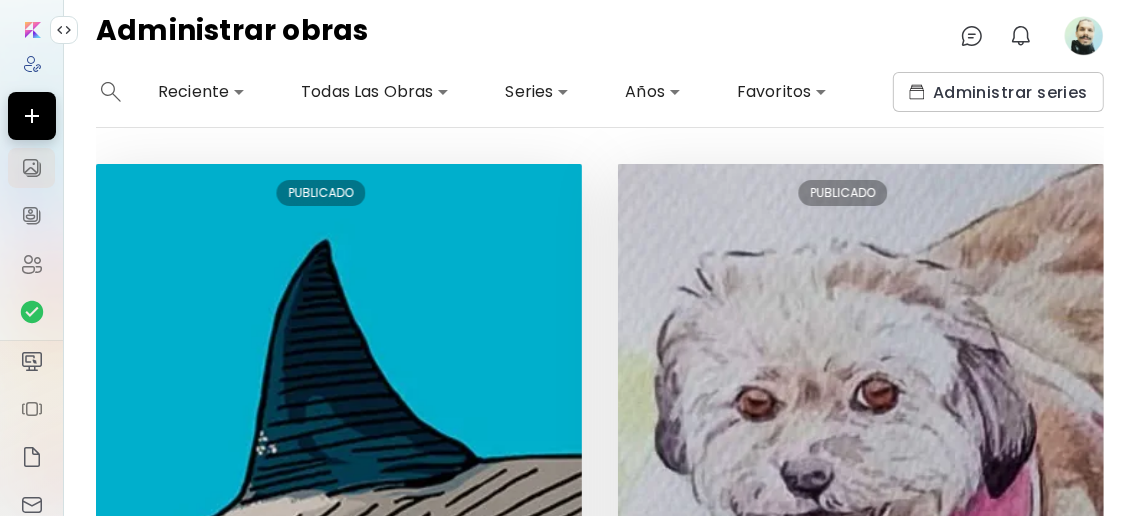 click 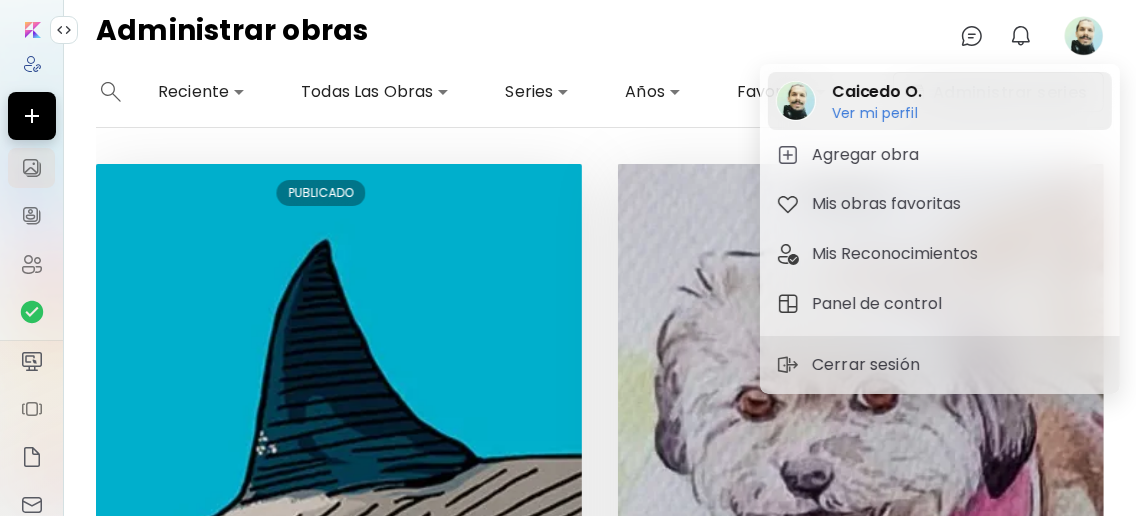 click on "Ver mi perfil" at bounding box center [877, 113] 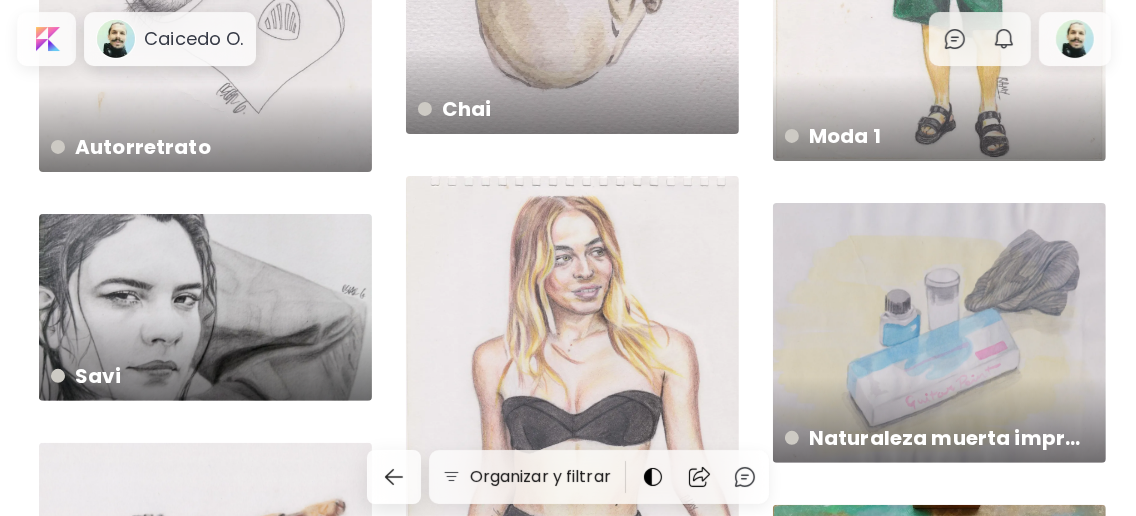 scroll, scrollTop: 0, scrollLeft: 0, axis: both 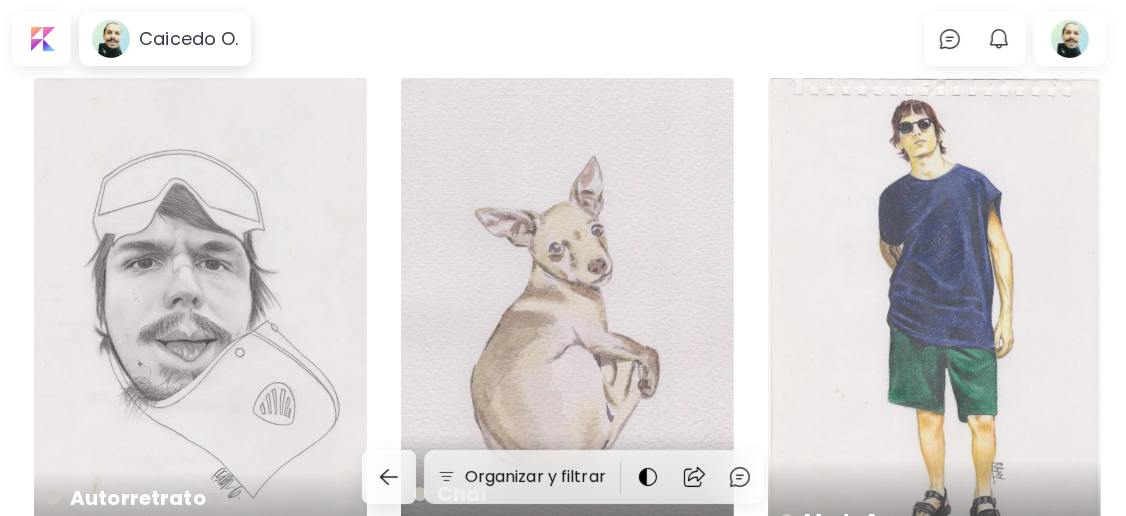 click on "Autorretrato 18 x 25 cm" at bounding box center [200, 317] 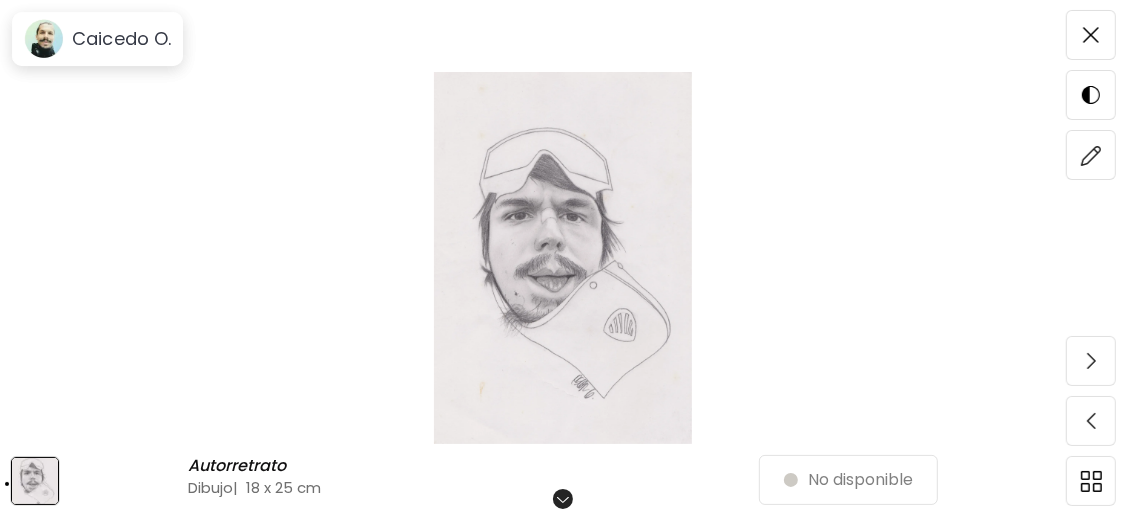 click at bounding box center [563, 258] 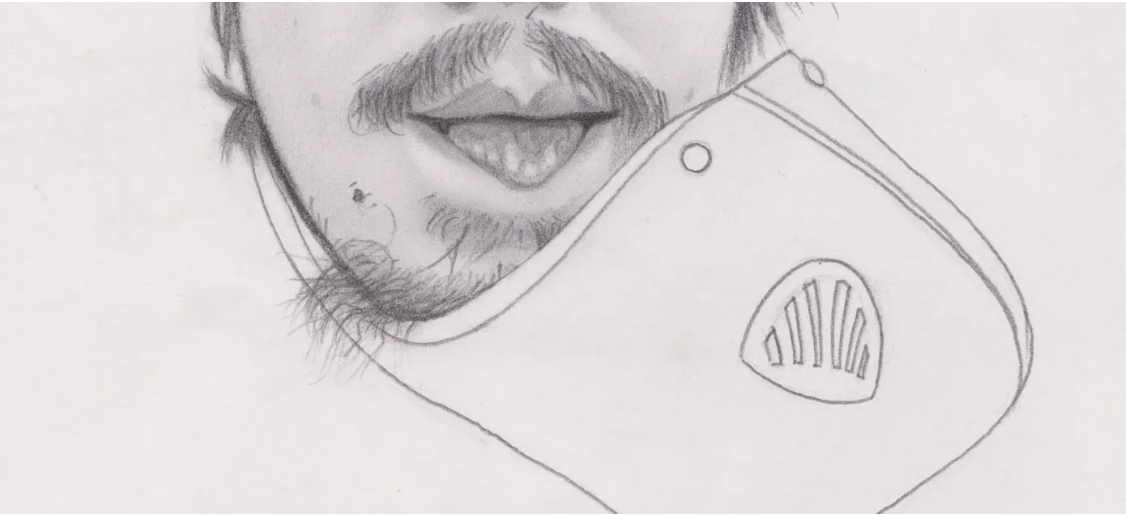 scroll, scrollTop: 1066, scrollLeft: 0, axis: vertical 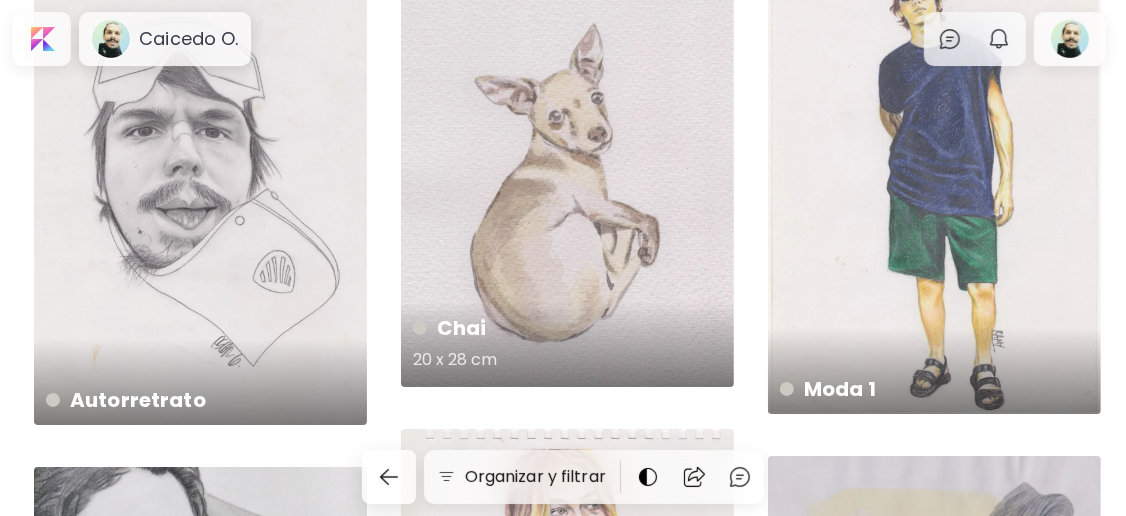 click on "Chai 20 x 28 cm" at bounding box center [567, 166] 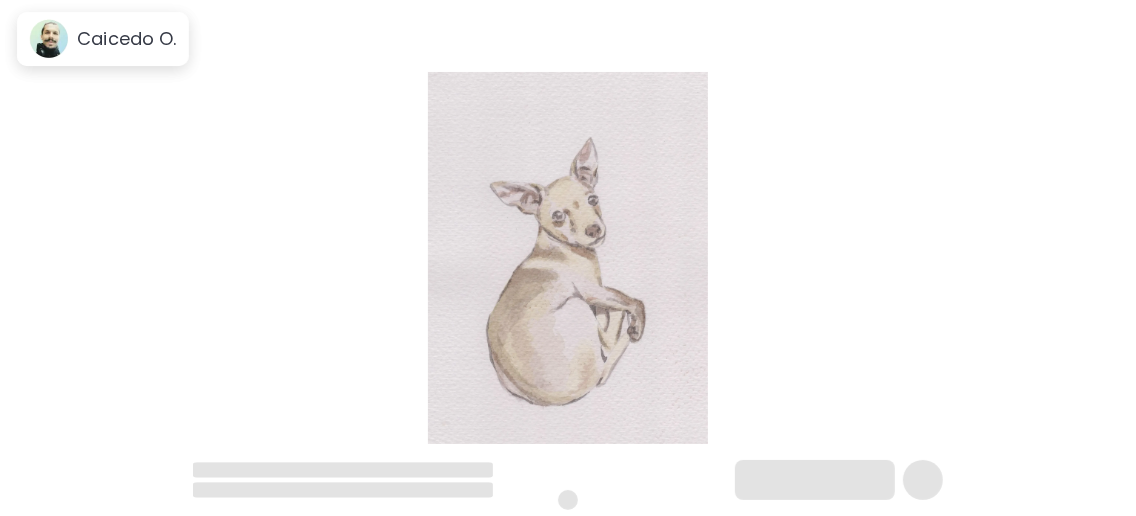 scroll, scrollTop: 0, scrollLeft: 0, axis: both 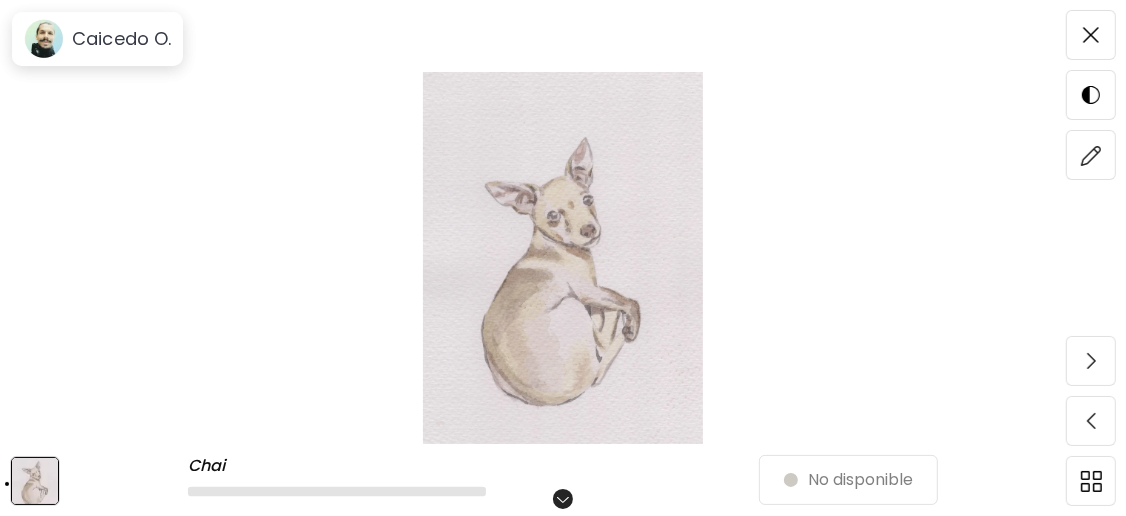 click at bounding box center [563, 258] 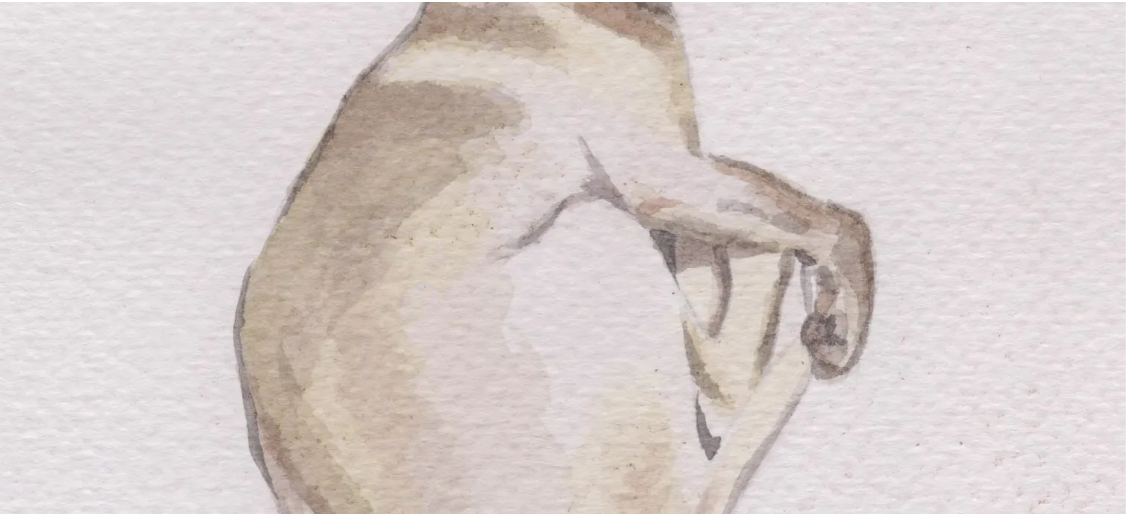 scroll, scrollTop: 975, scrollLeft: 0, axis: vertical 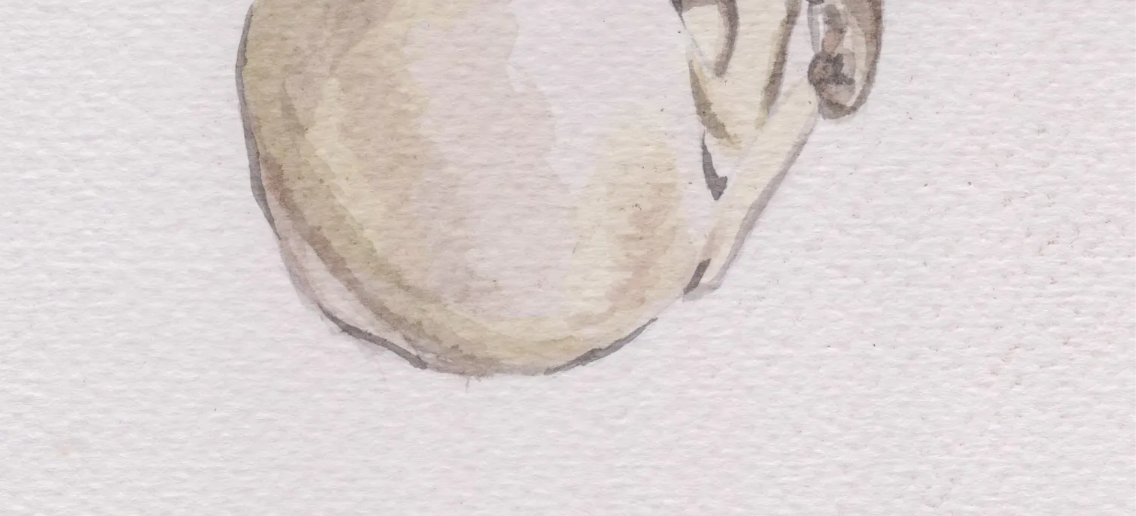 click at bounding box center [568, -223] 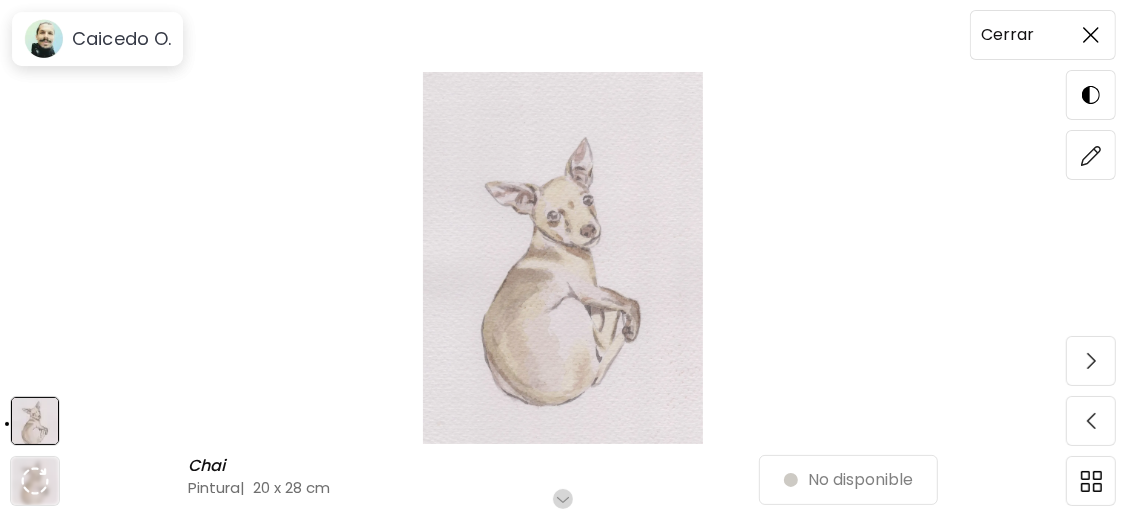 click at bounding box center [1091, 35] 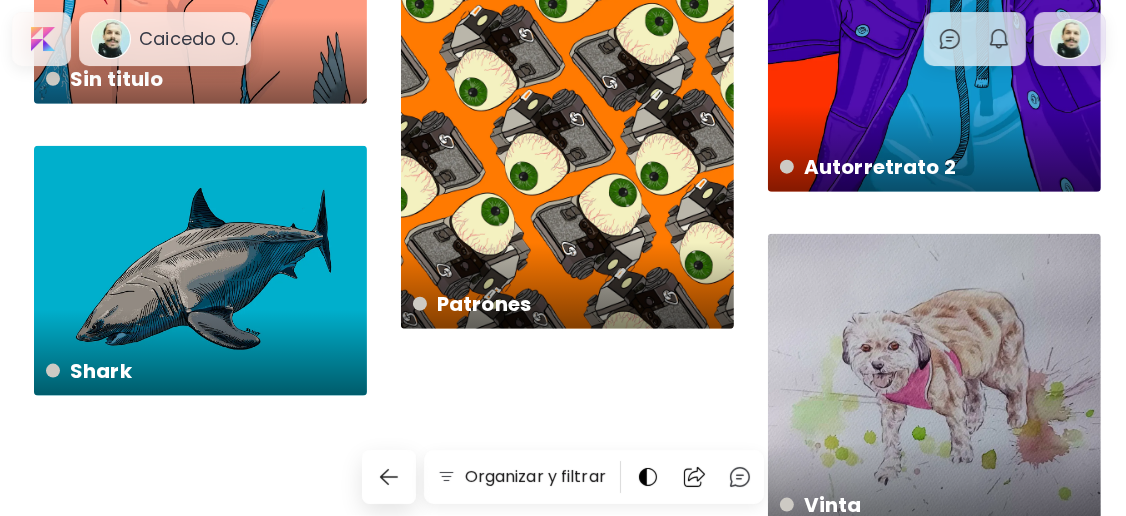 scroll, scrollTop: 1585, scrollLeft: 0, axis: vertical 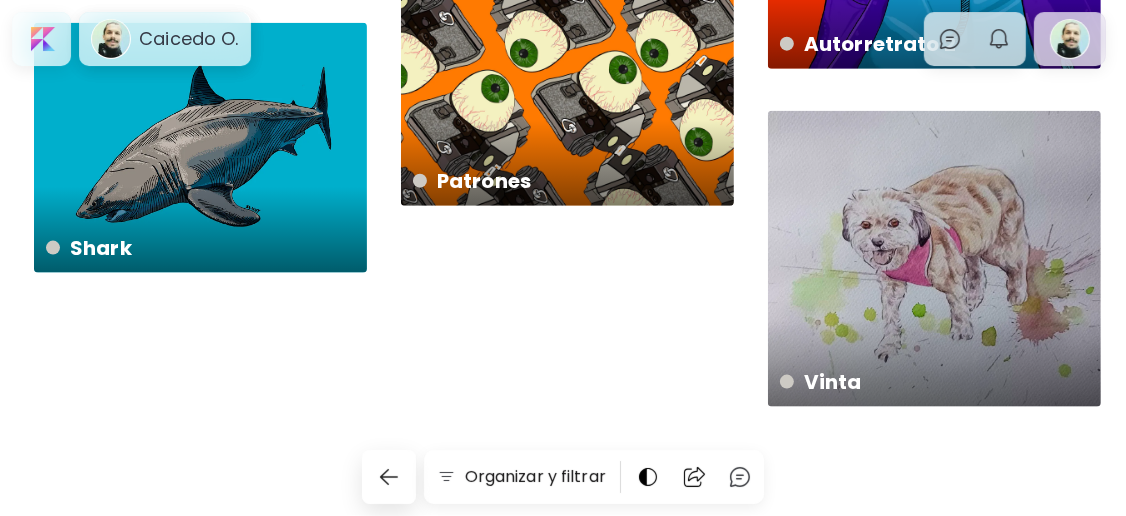 click on "[TITLE]  42 x 30 cm" at bounding box center [934, 259] 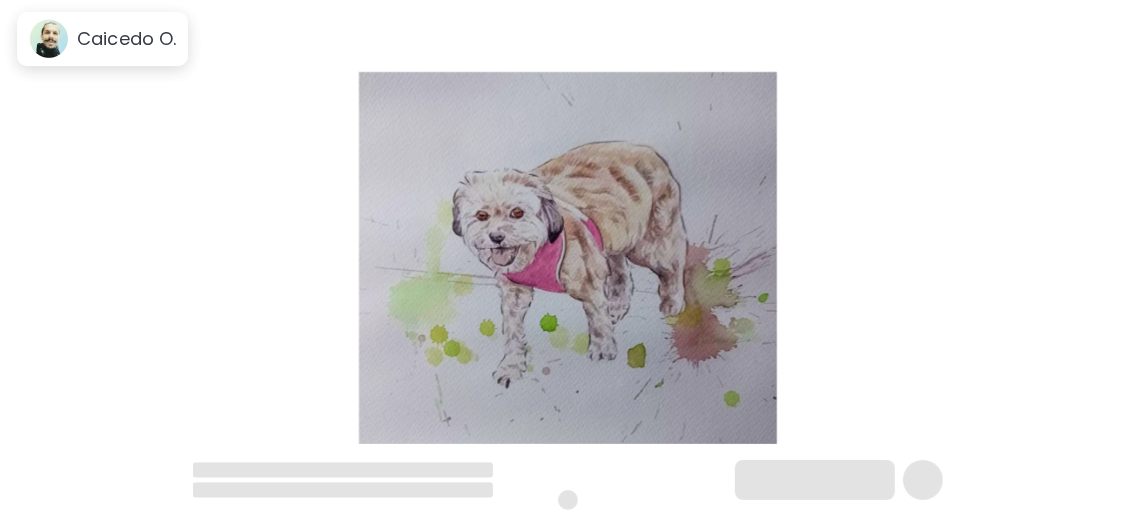scroll, scrollTop: 0, scrollLeft: 0, axis: both 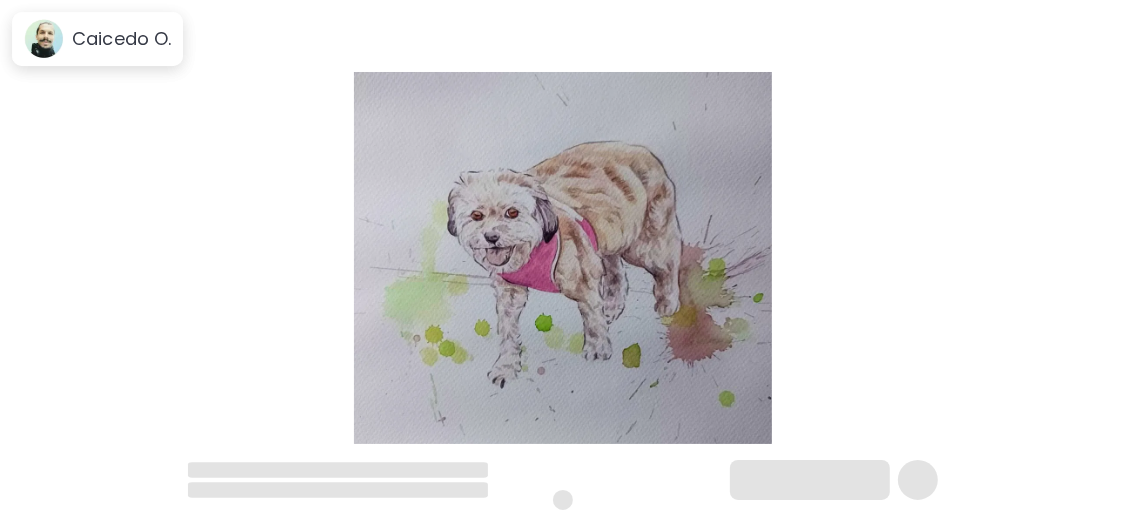 click at bounding box center [563, 258] 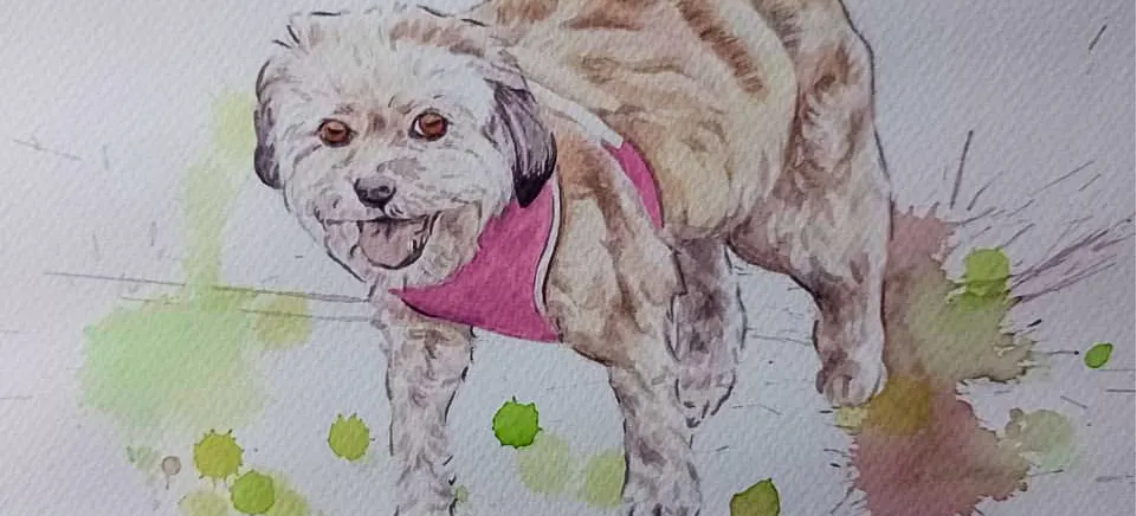 scroll, scrollTop: 218, scrollLeft: 0, axis: vertical 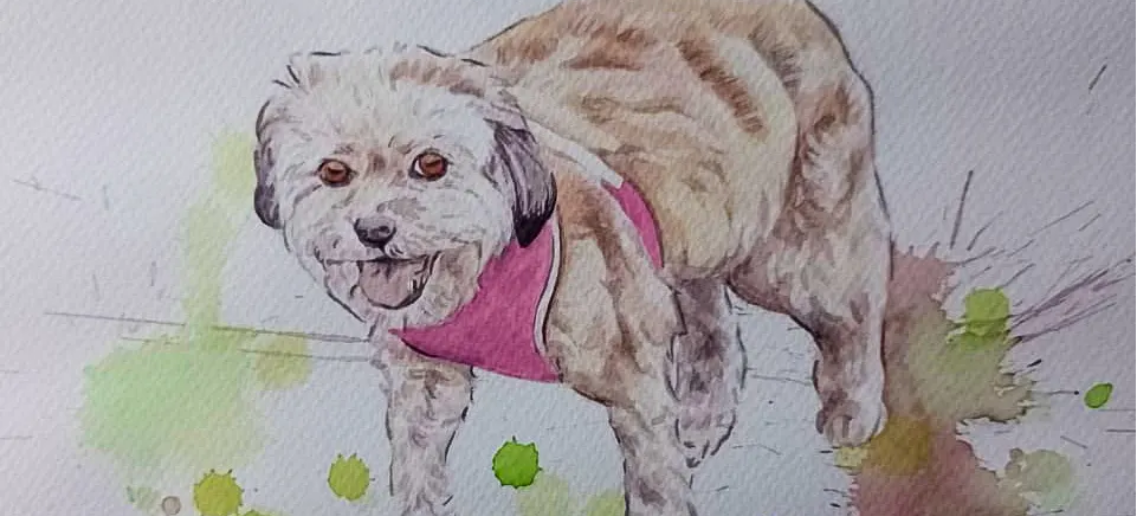 click at bounding box center [568, 287] 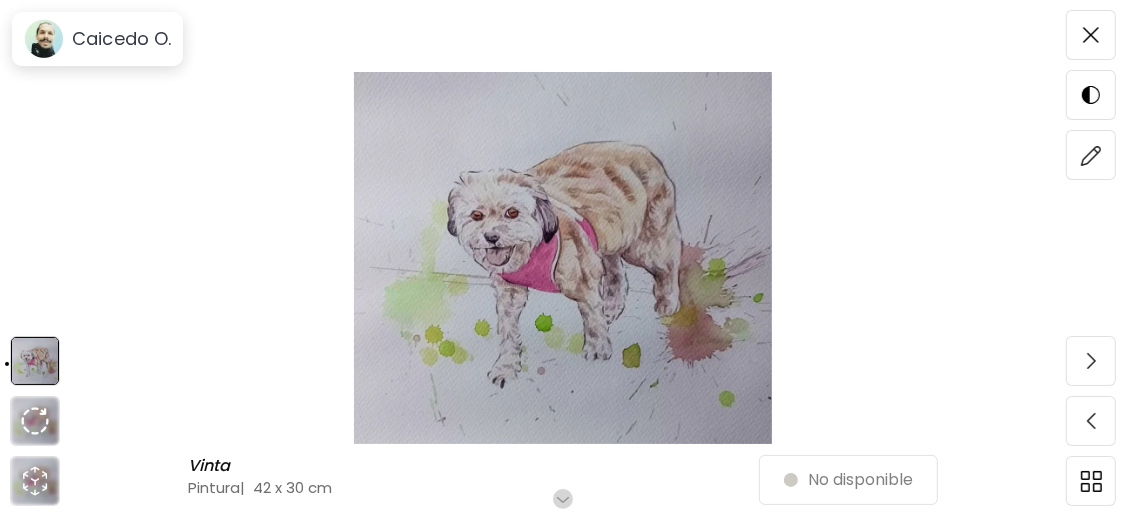 click at bounding box center [563, 258] 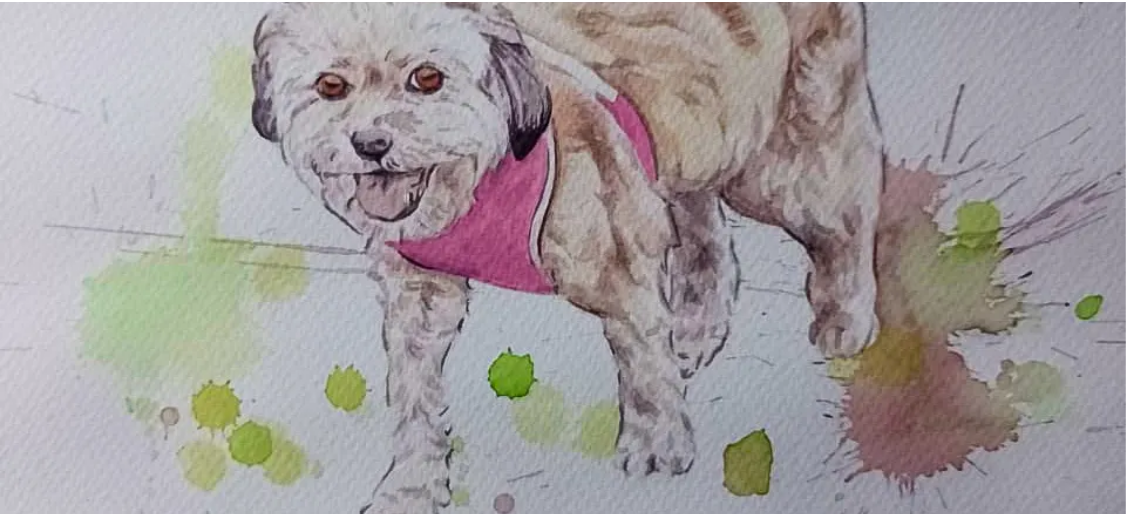 scroll, scrollTop: 266, scrollLeft: 0, axis: vertical 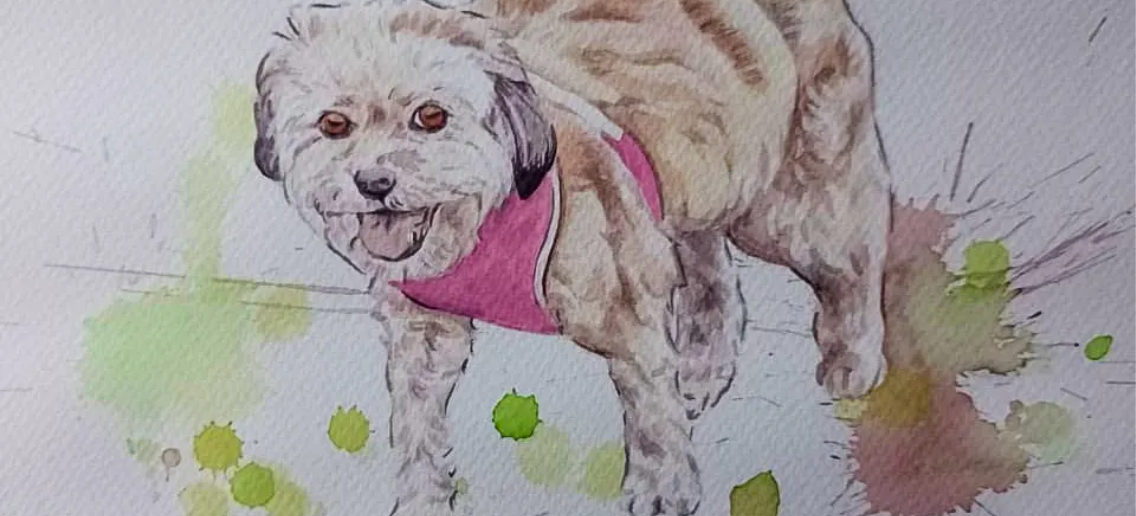 click at bounding box center [568, 239] 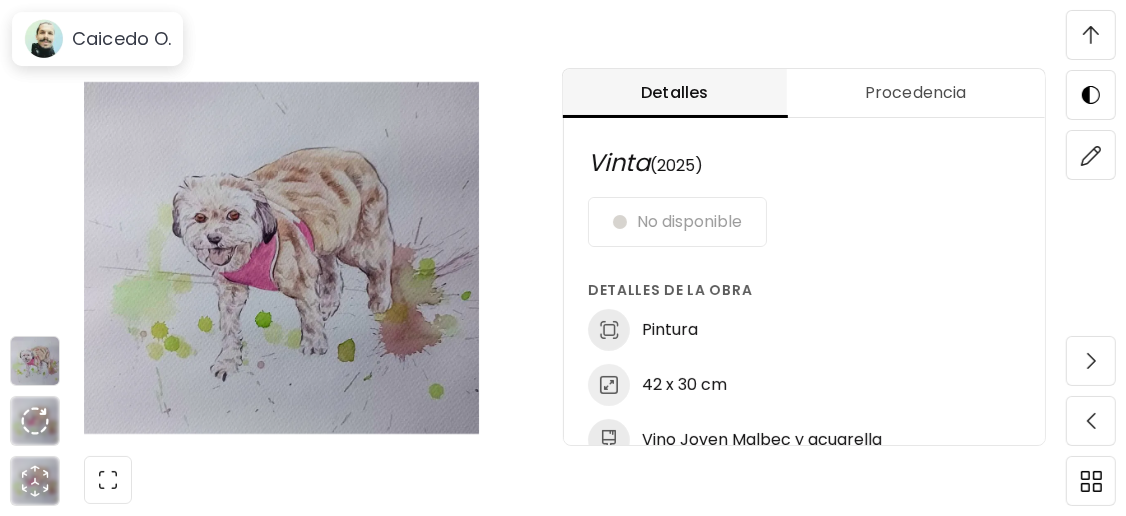 scroll, scrollTop: 1066, scrollLeft: 0, axis: vertical 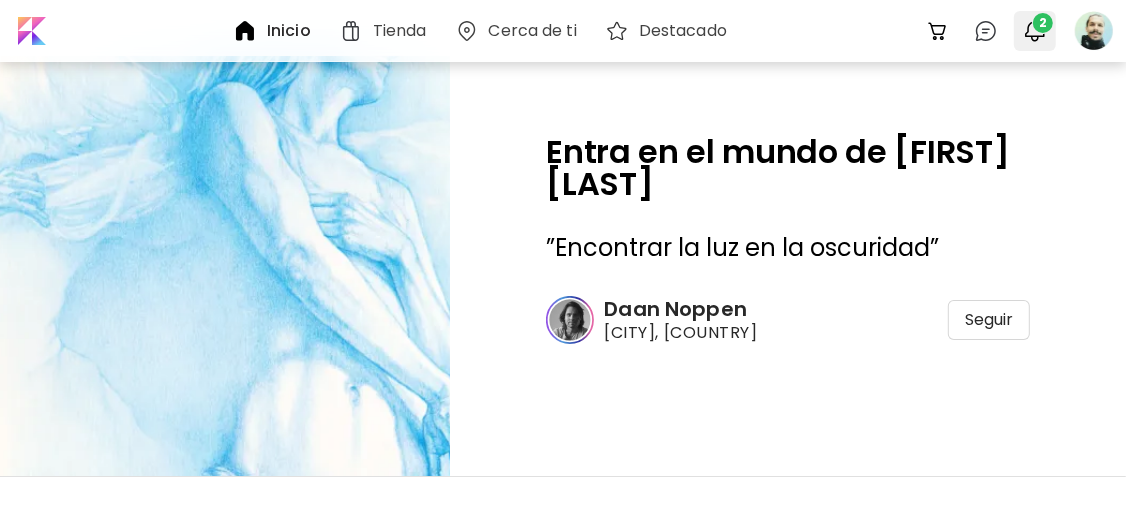 click at bounding box center [1035, 31] 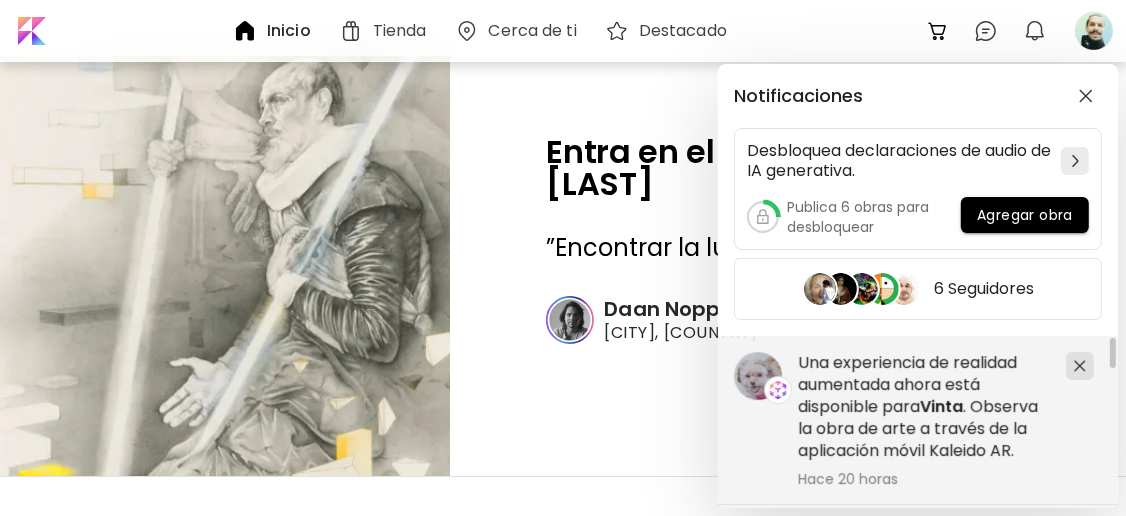 click on "Notificaciones Desbloquea declaraciones de audio de IA generativa. Publica 6 obras para desbloquear Agregar obra 6 Seguidores Una experiencia de realidad aumentada ahora está disponible para  Autorretrato 2 . Observa la obra de arte a través de la aplicación móvil Kaleido AR. Hace 2 días Una experiencia de realidad aumentada ahora está disponible para  Vinta  . Observa la obra de arte a través de la aplicación móvil Kaleido AR. Hace 20 horas" at bounding box center [563, 258] 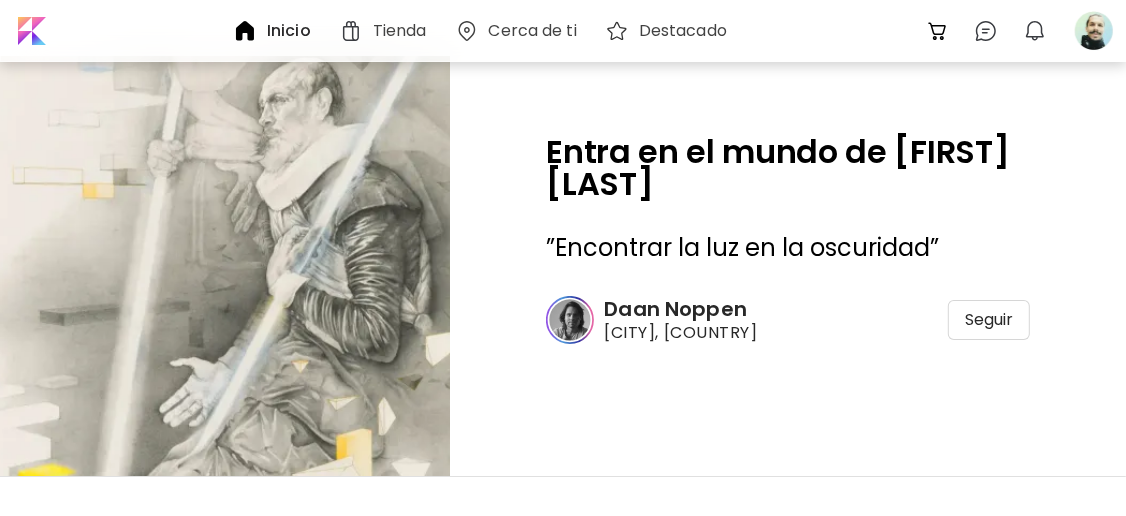 click at bounding box center (1094, 31) 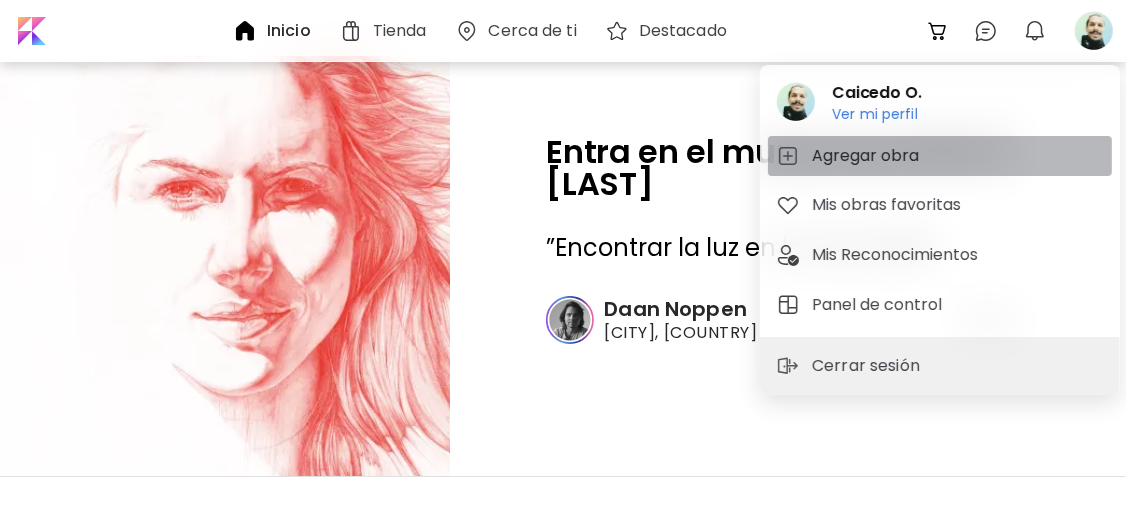 click on "Agregar obra" at bounding box center [868, 156] 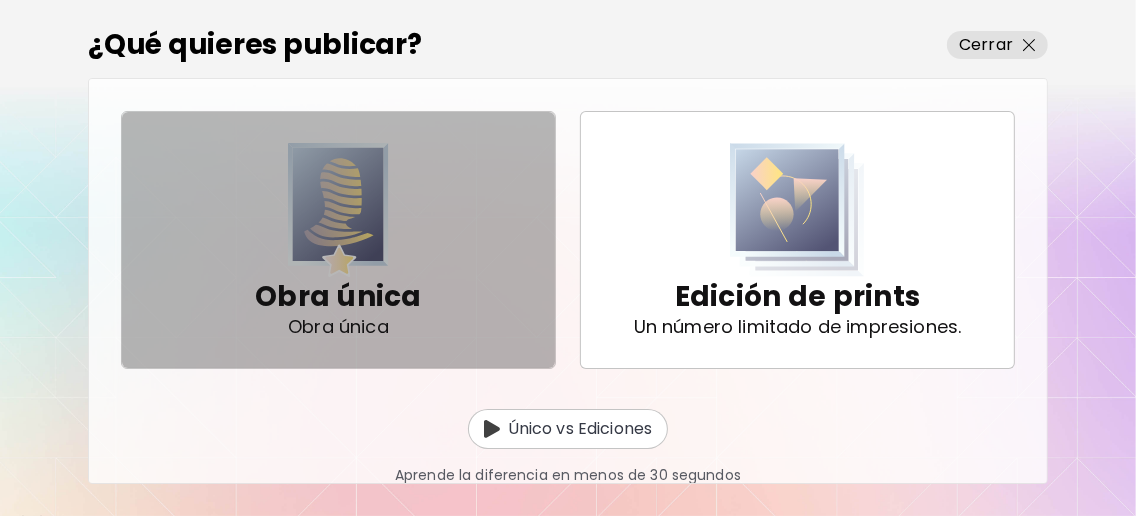 click at bounding box center (338, 210) 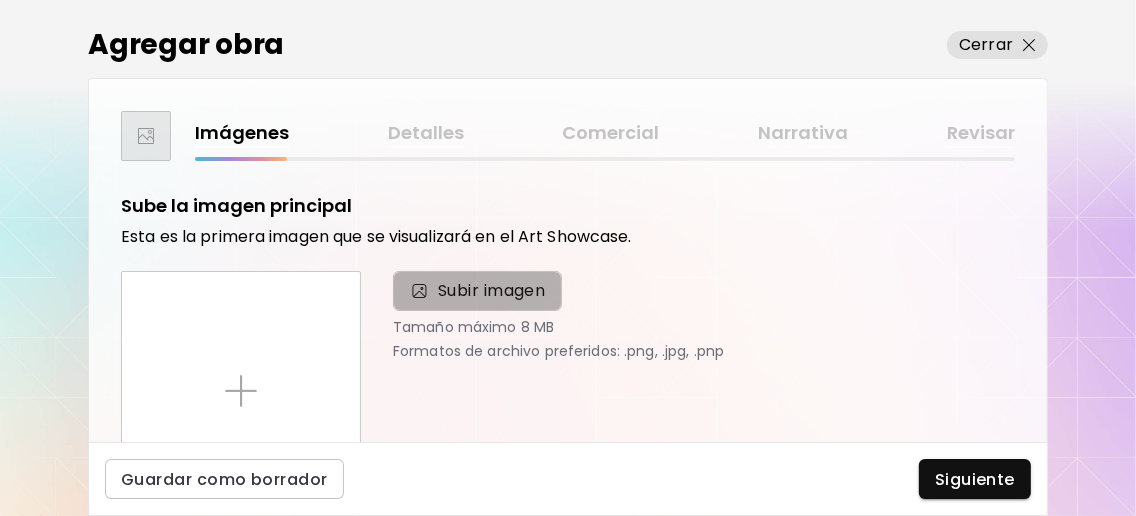click on "Subir imagen" at bounding box center (492, 291) 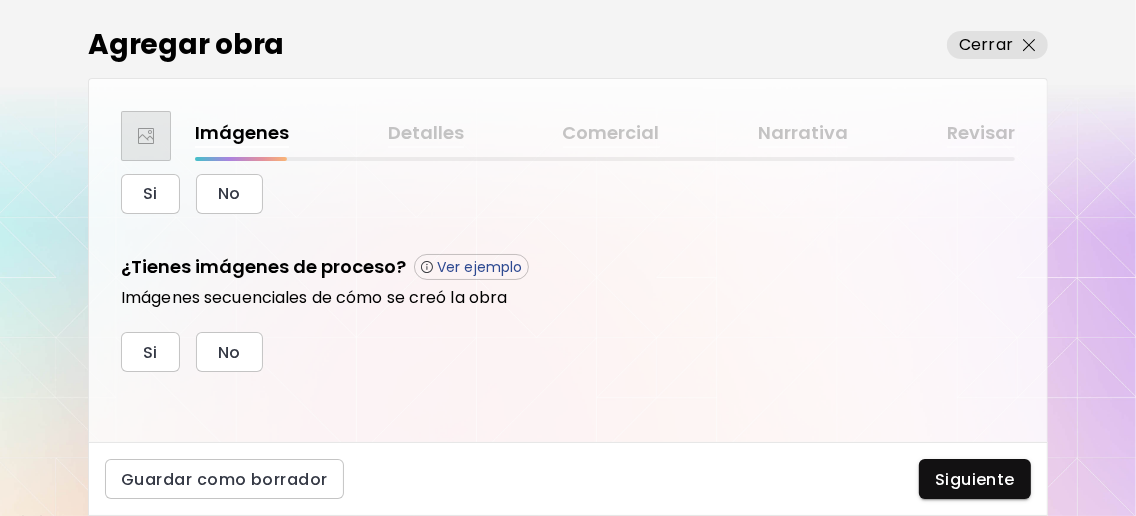scroll, scrollTop: 0, scrollLeft: 0, axis: both 